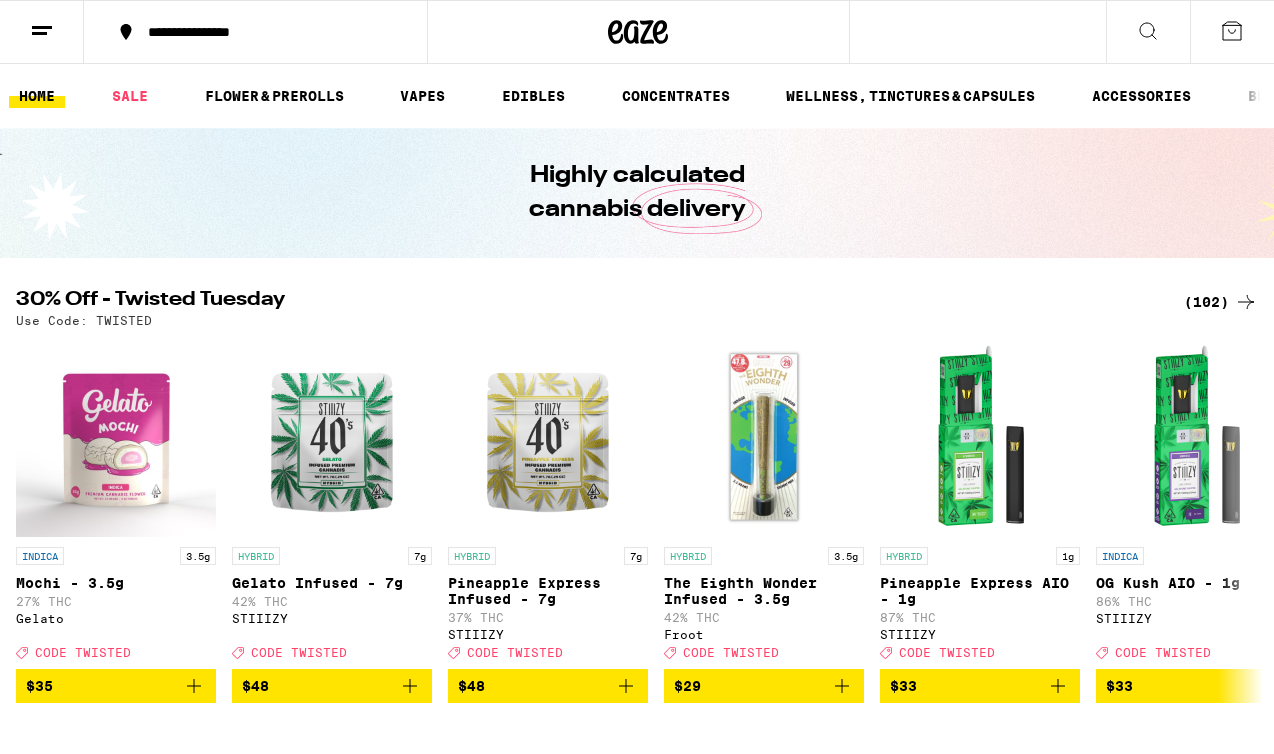 scroll, scrollTop: 0, scrollLeft: 0, axis: both 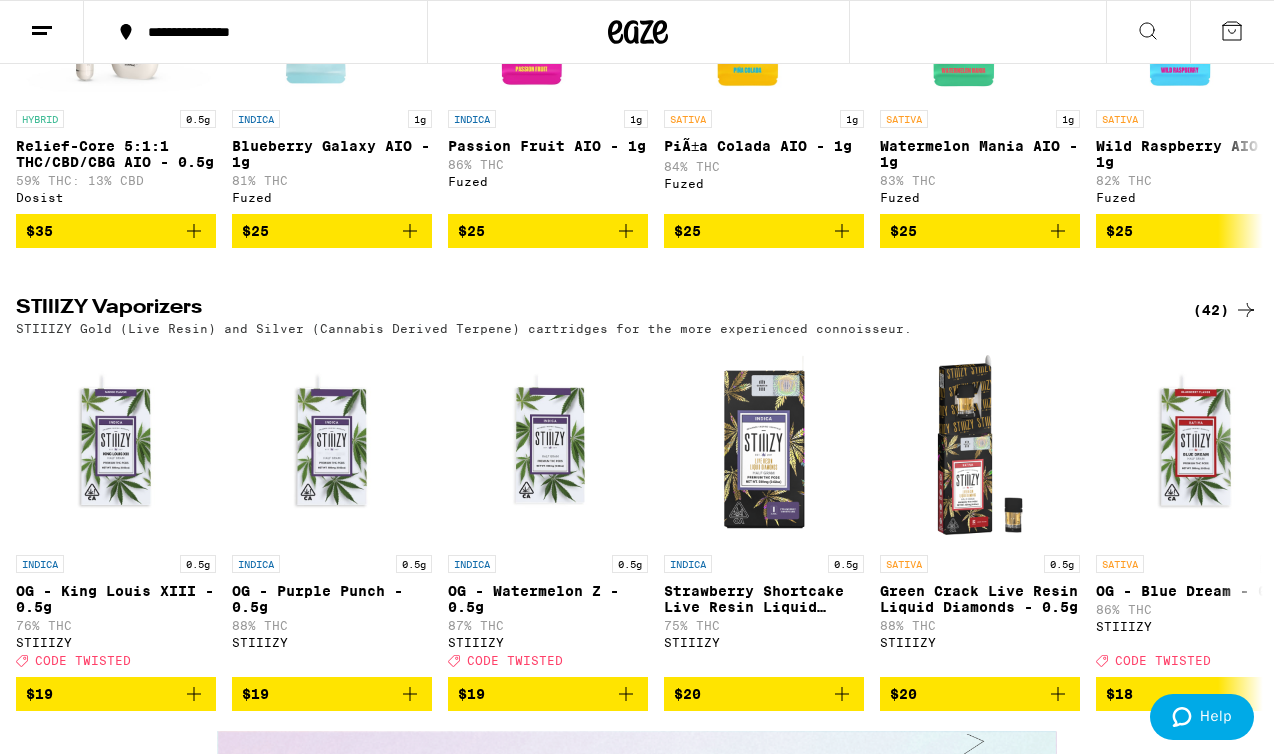 click 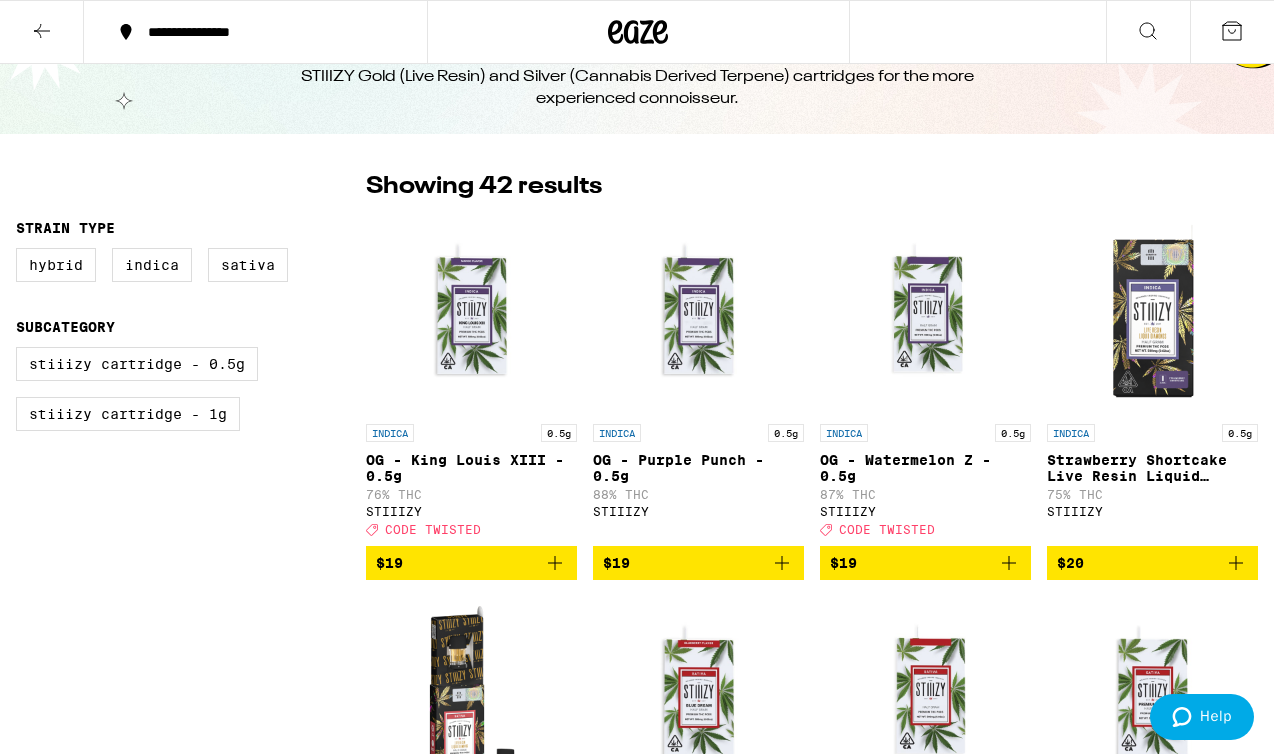 scroll, scrollTop: 63, scrollLeft: 0, axis: vertical 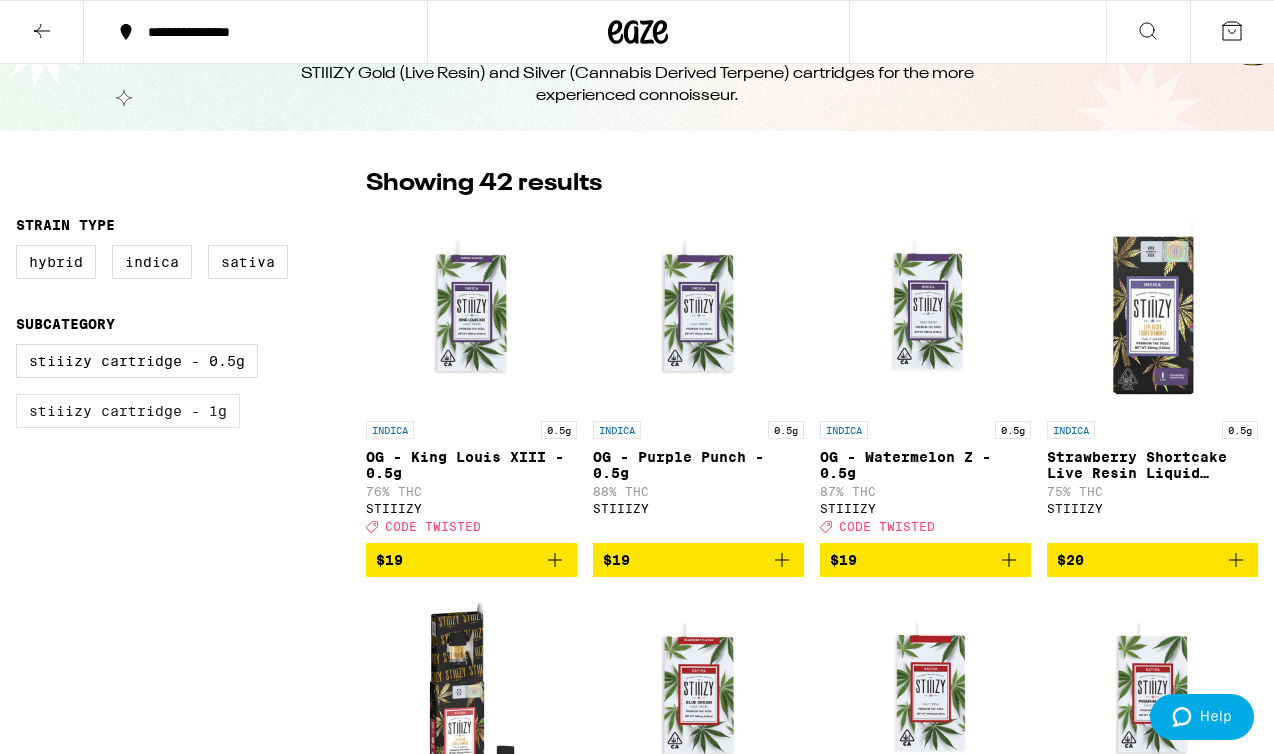 click on "STIIIZY Cartridge - 1g" at bounding box center [128, 411] 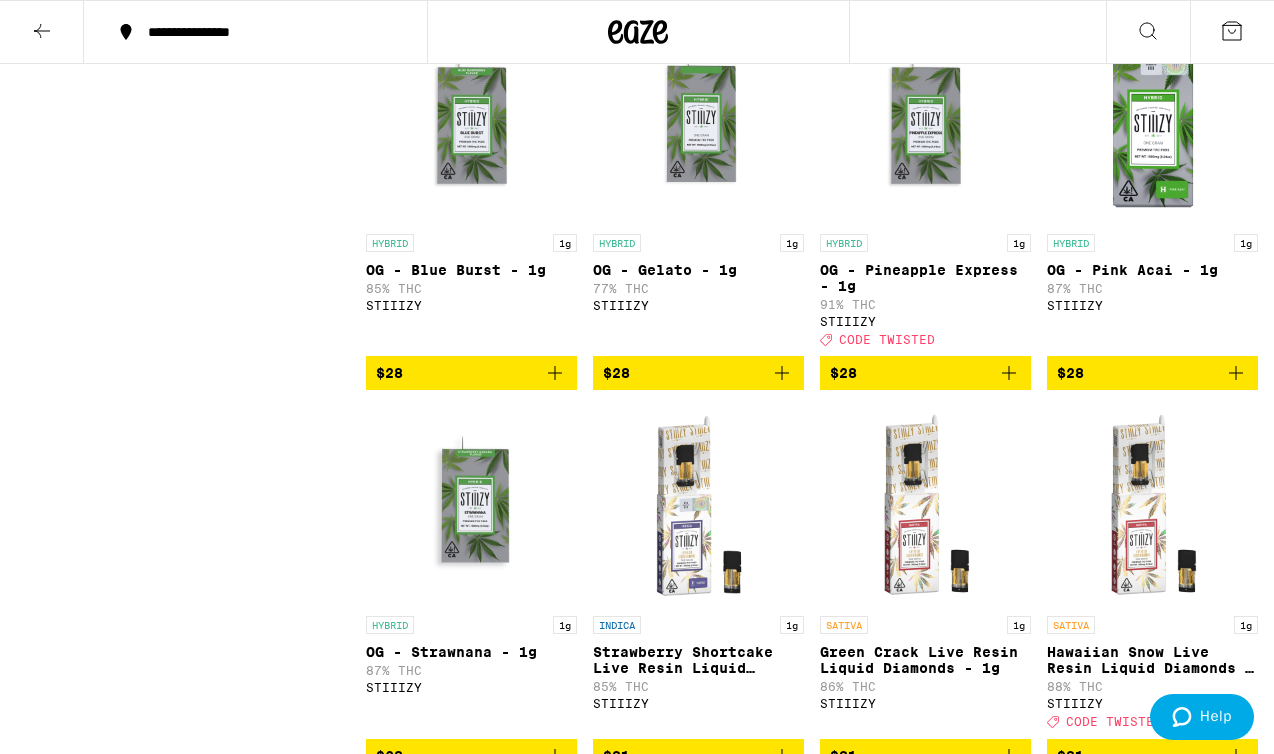 scroll, scrollTop: 1742, scrollLeft: 0, axis: vertical 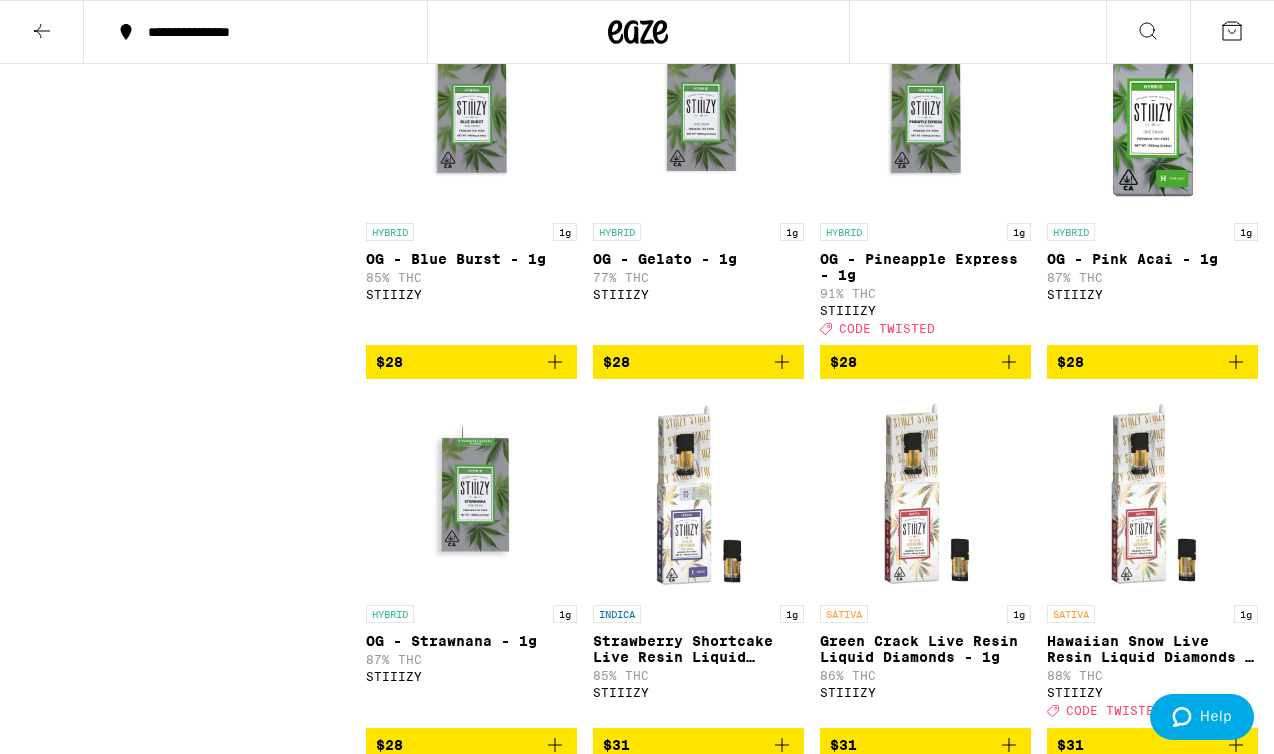 click 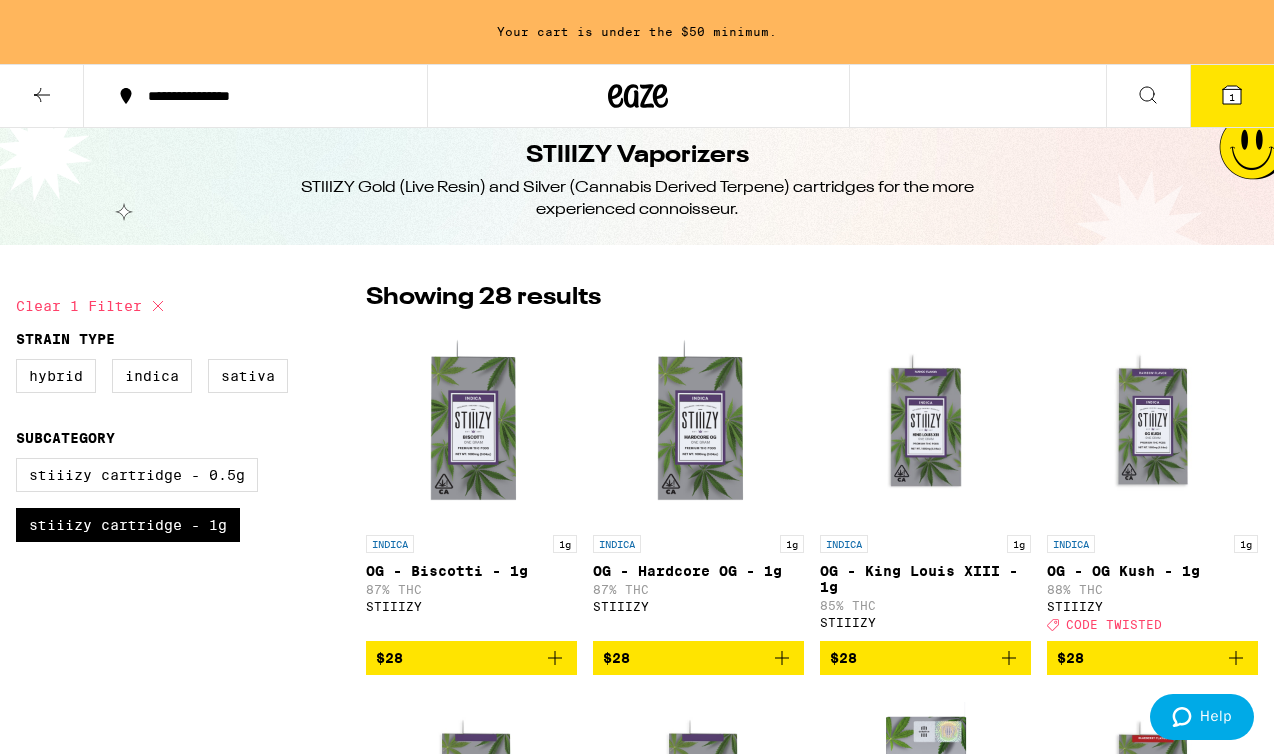scroll, scrollTop: 0, scrollLeft: 0, axis: both 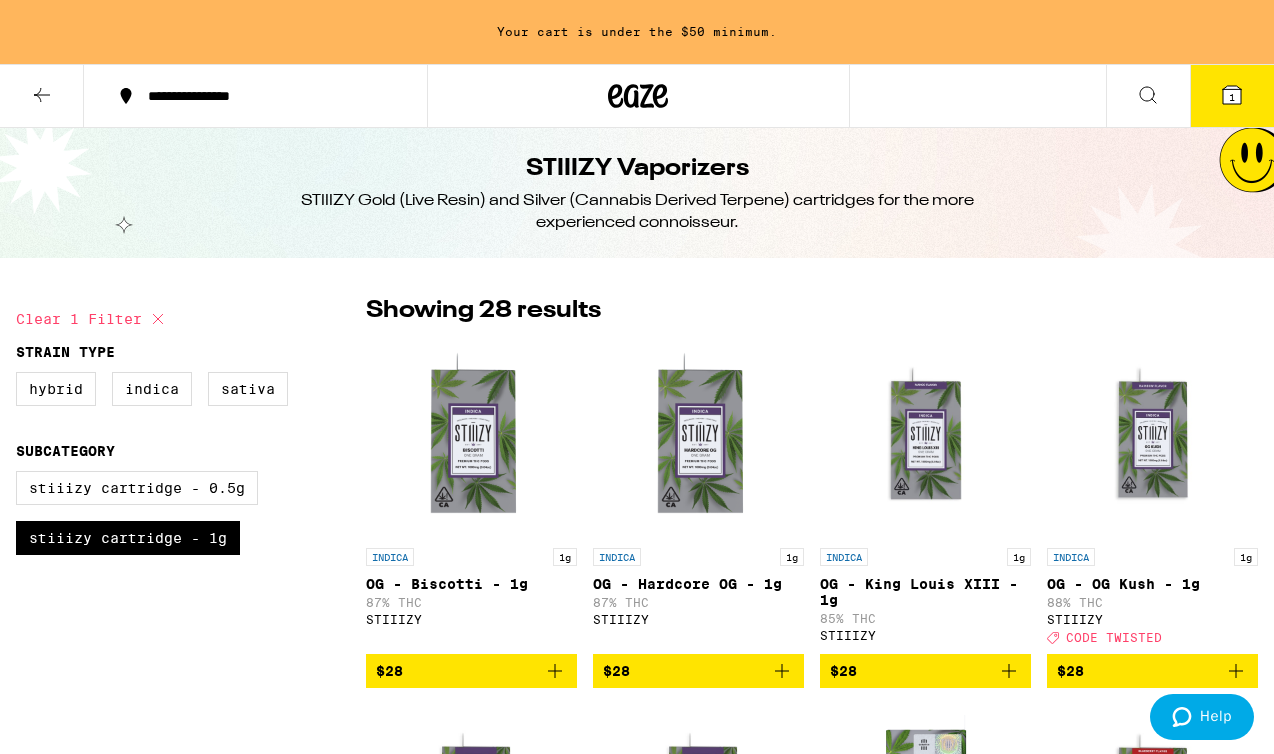 click 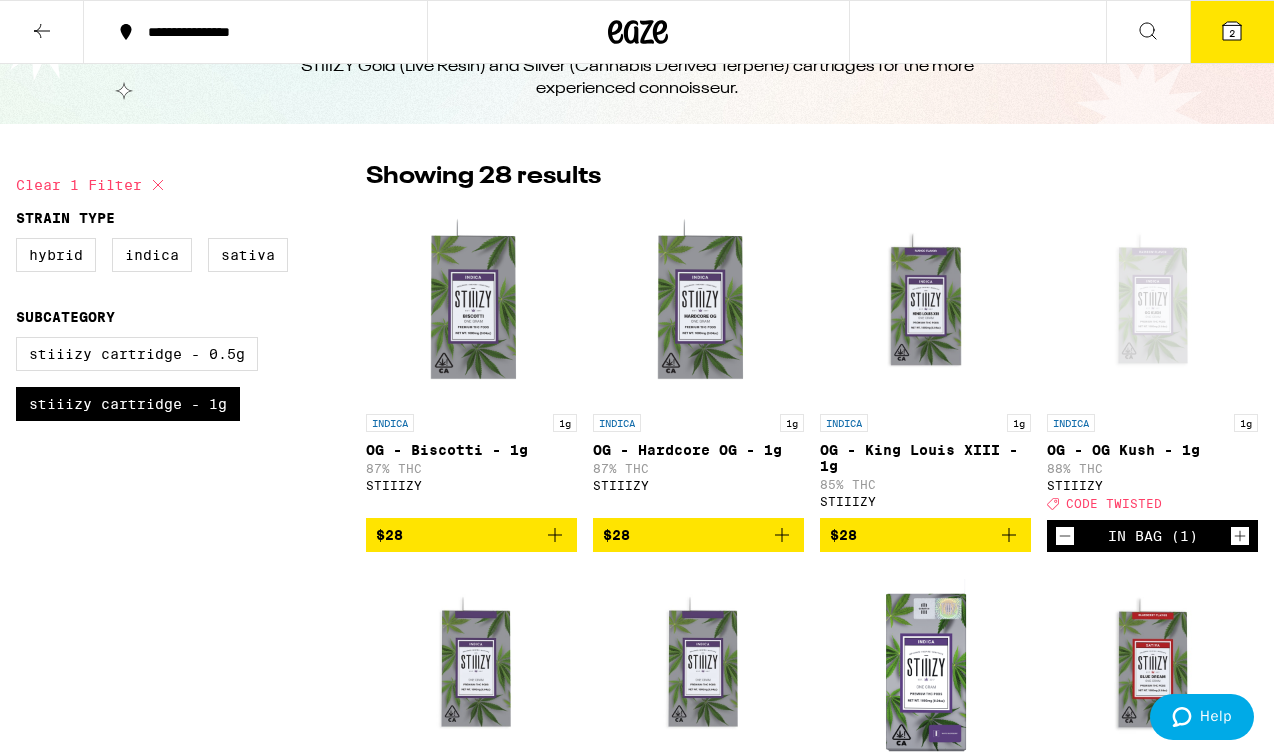 scroll, scrollTop: 101, scrollLeft: 0, axis: vertical 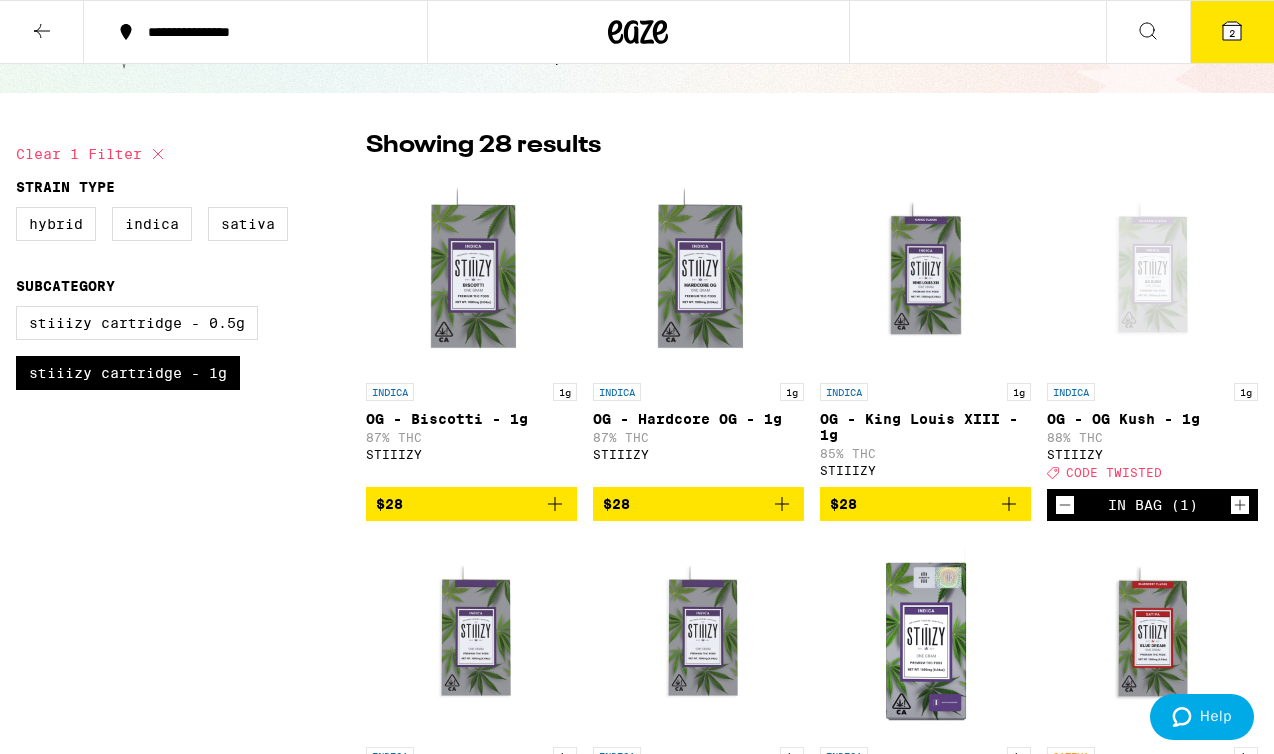click 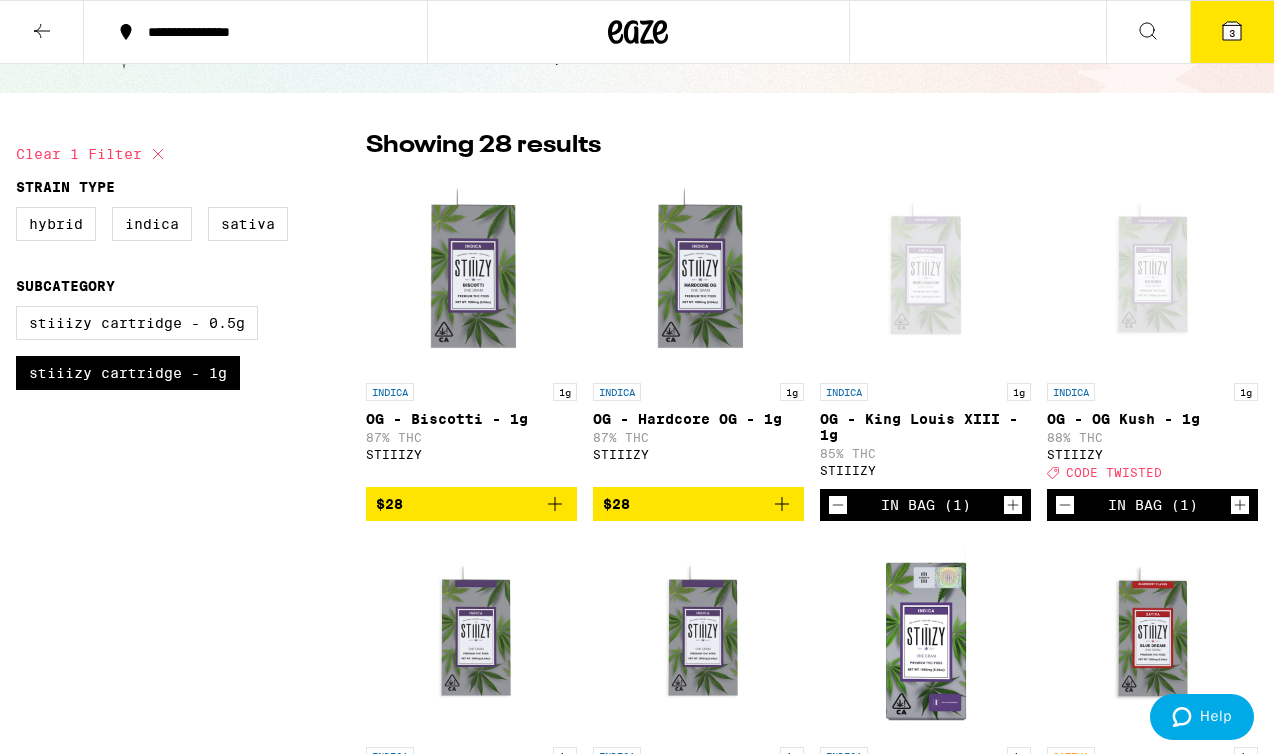 click 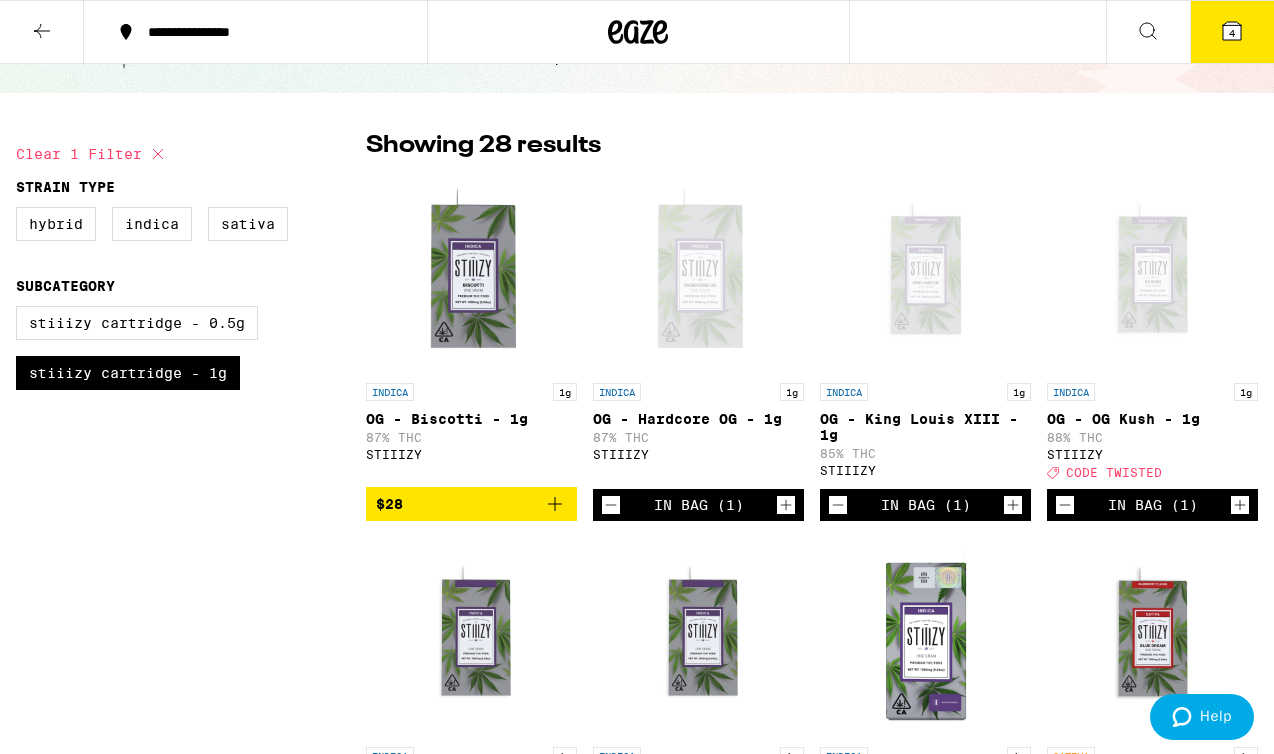 click on "4" at bounding box center [1232, 32] 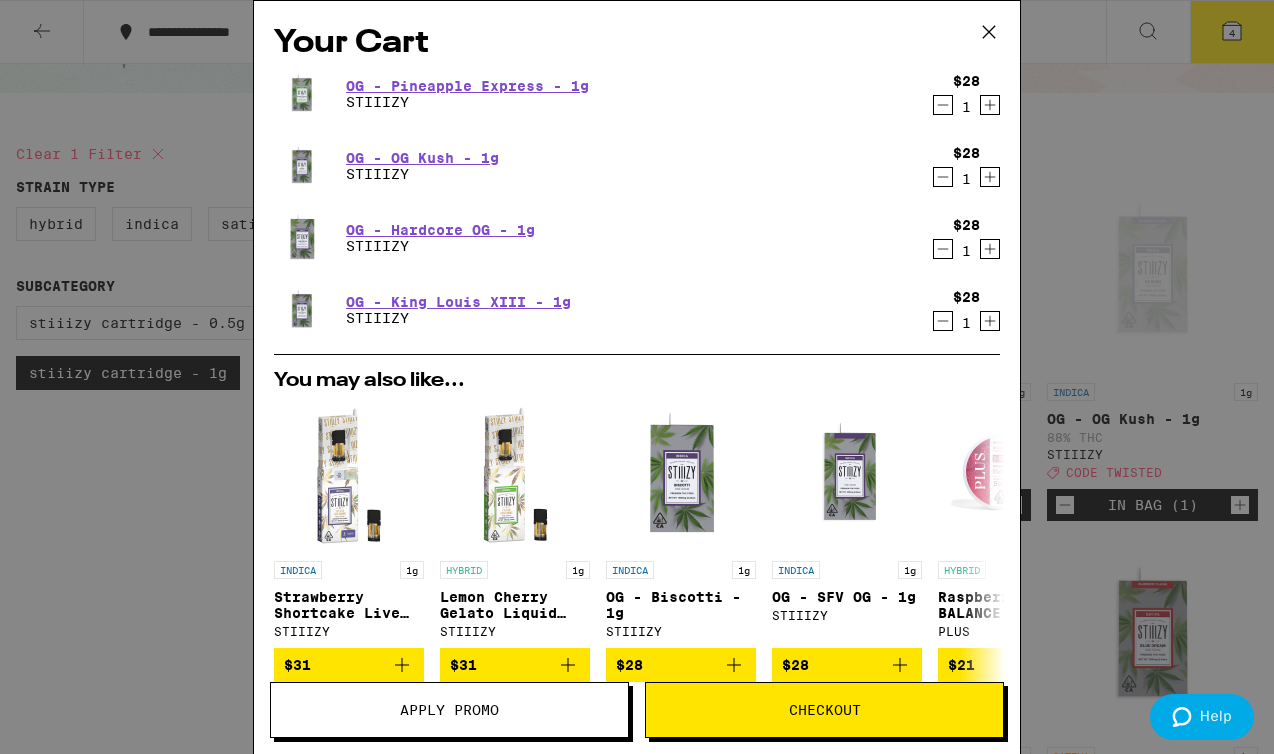 scroll, scrollTop: 322, scrollLeft: 0, axis: vertical 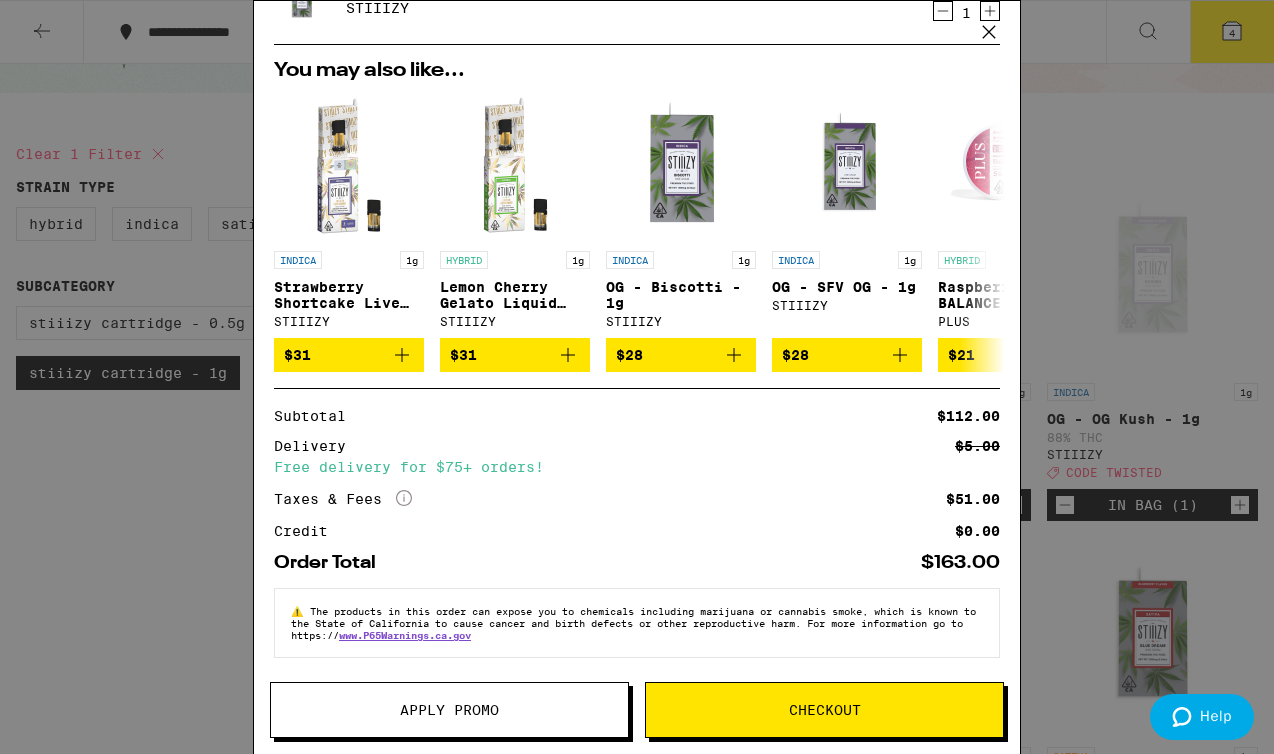 click on "Apply Promo" at bounding box center (449, 710) 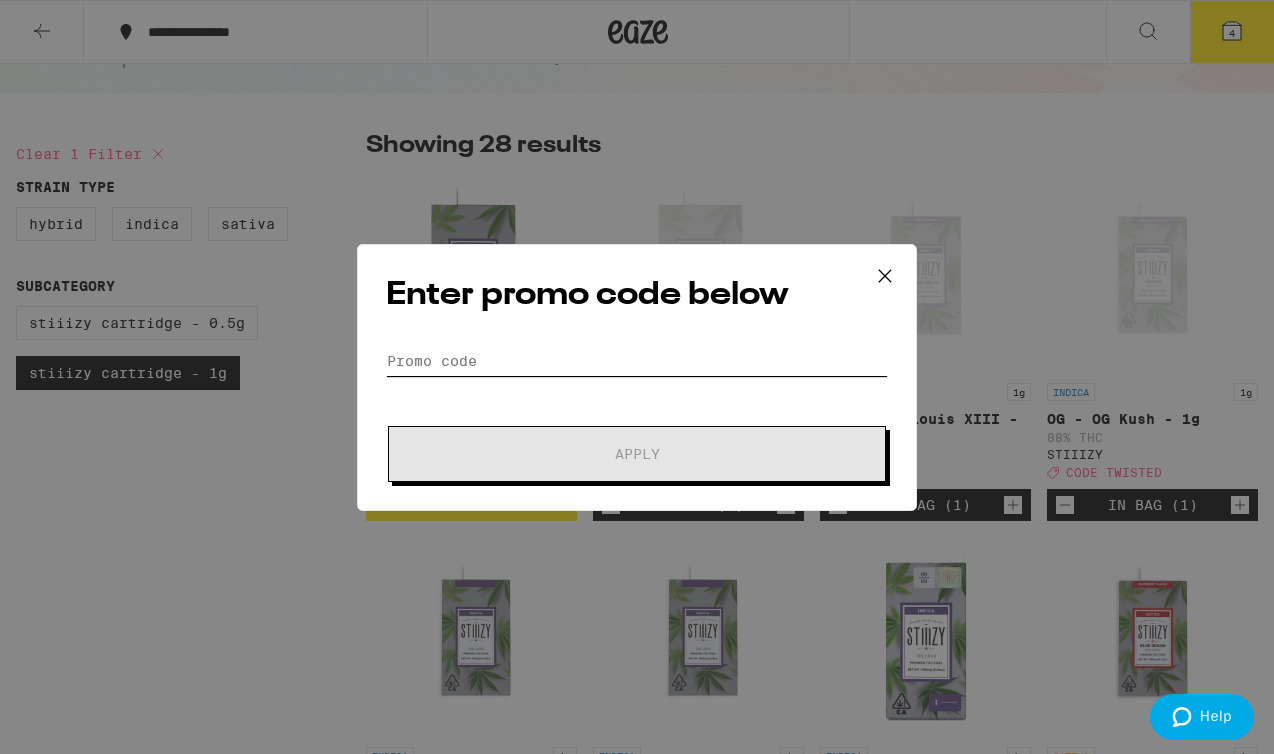 click on "Promo Code" at bounding box center [637, 361] 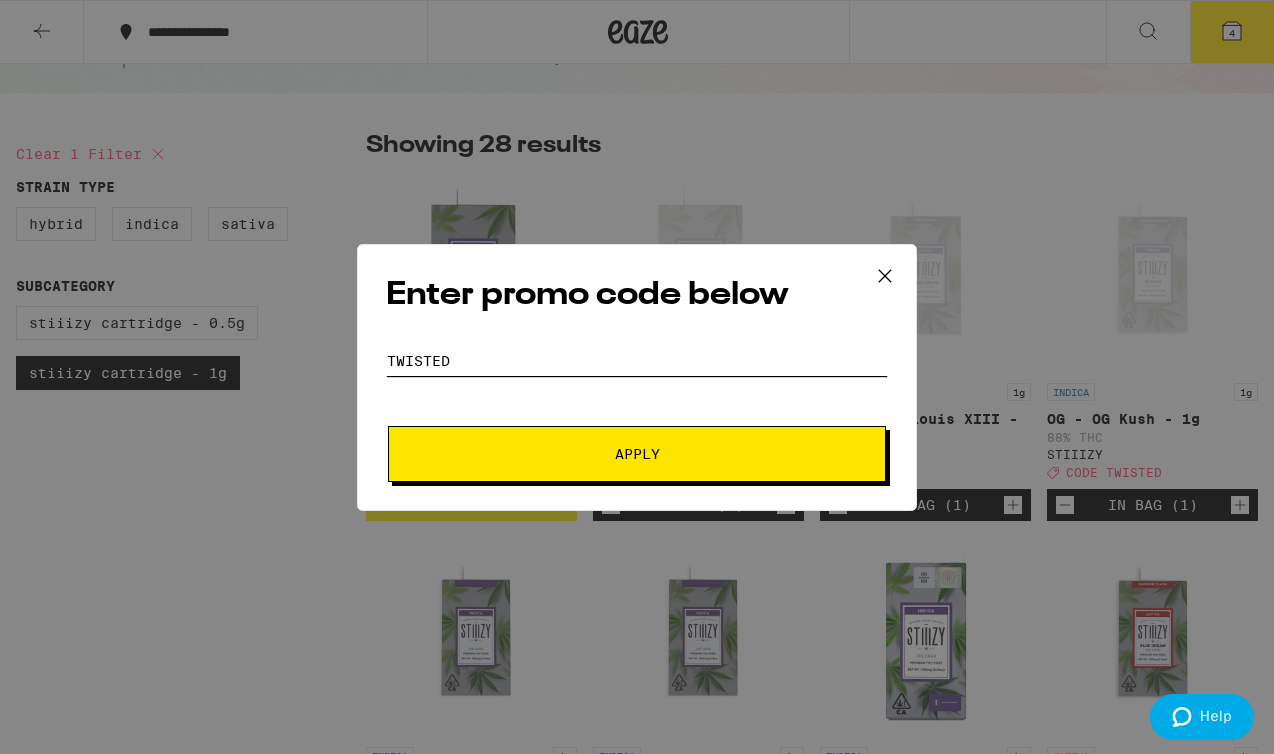 type on "twisted" 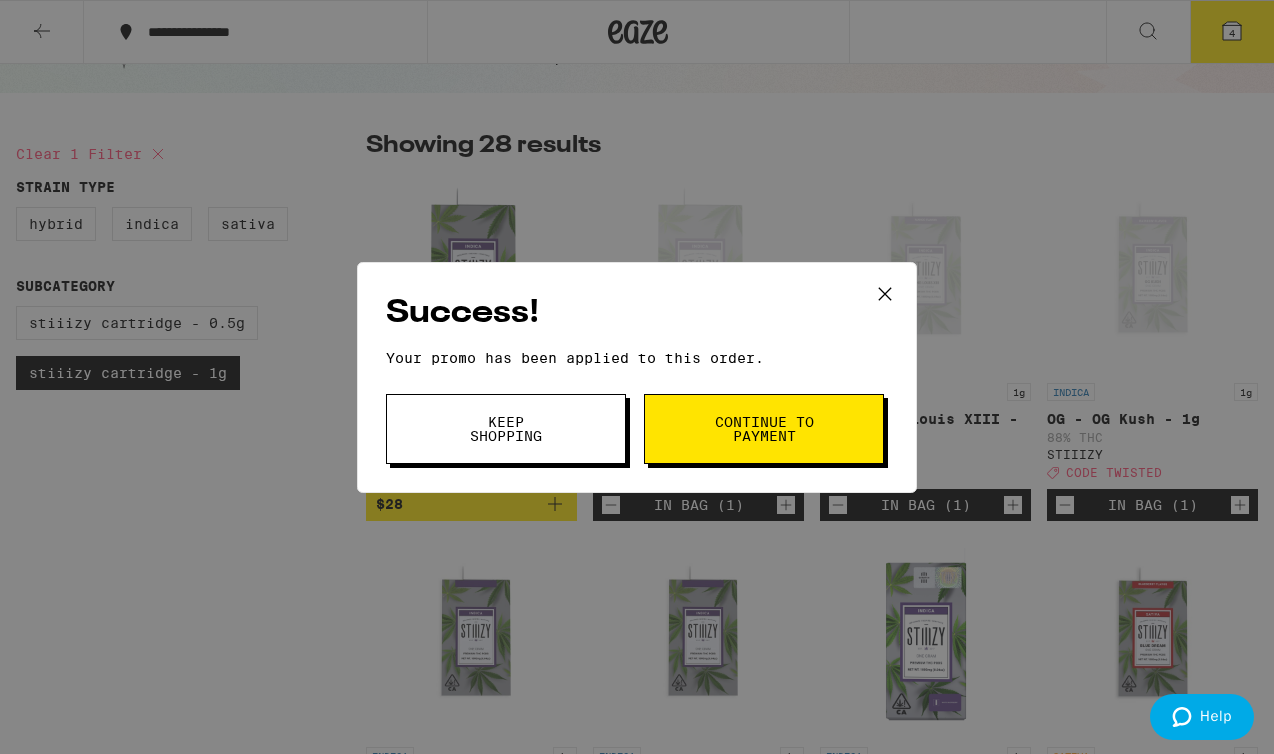 click on "Keep Shopping" at bounding box center [506, 429] 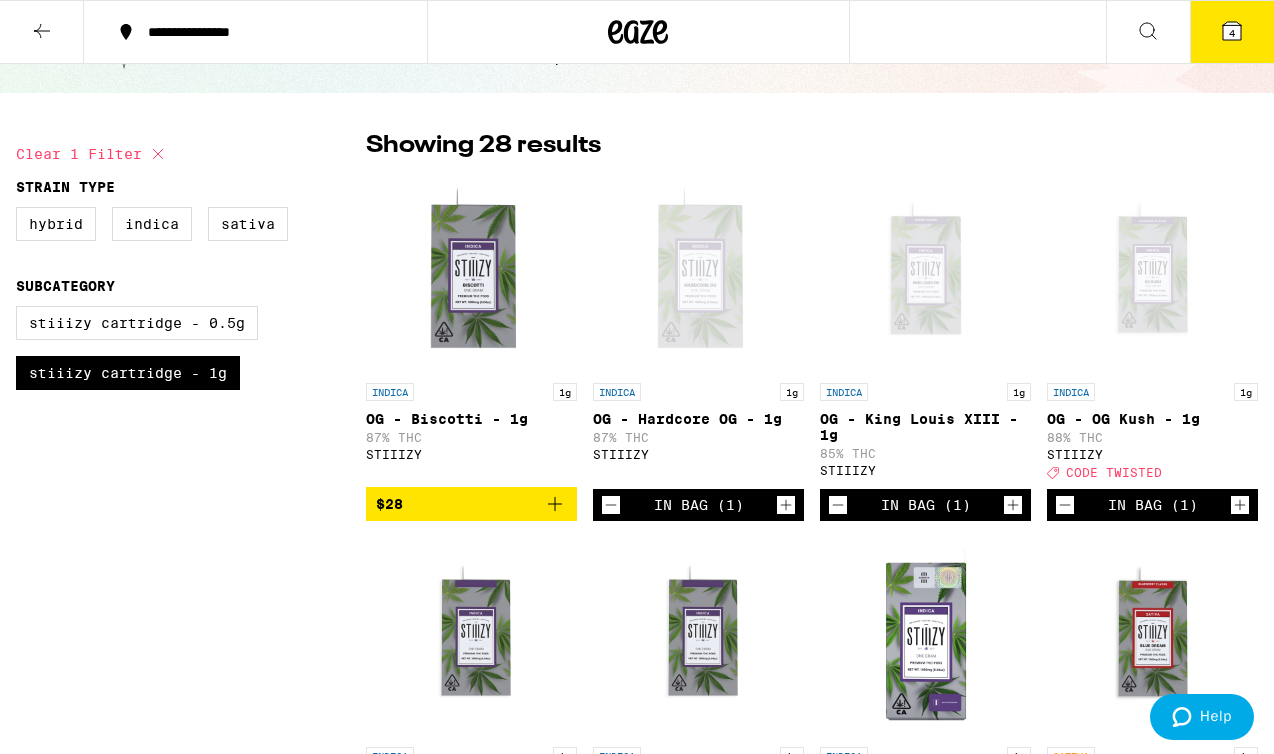 click on "4" at bounding box center (1232, 33) 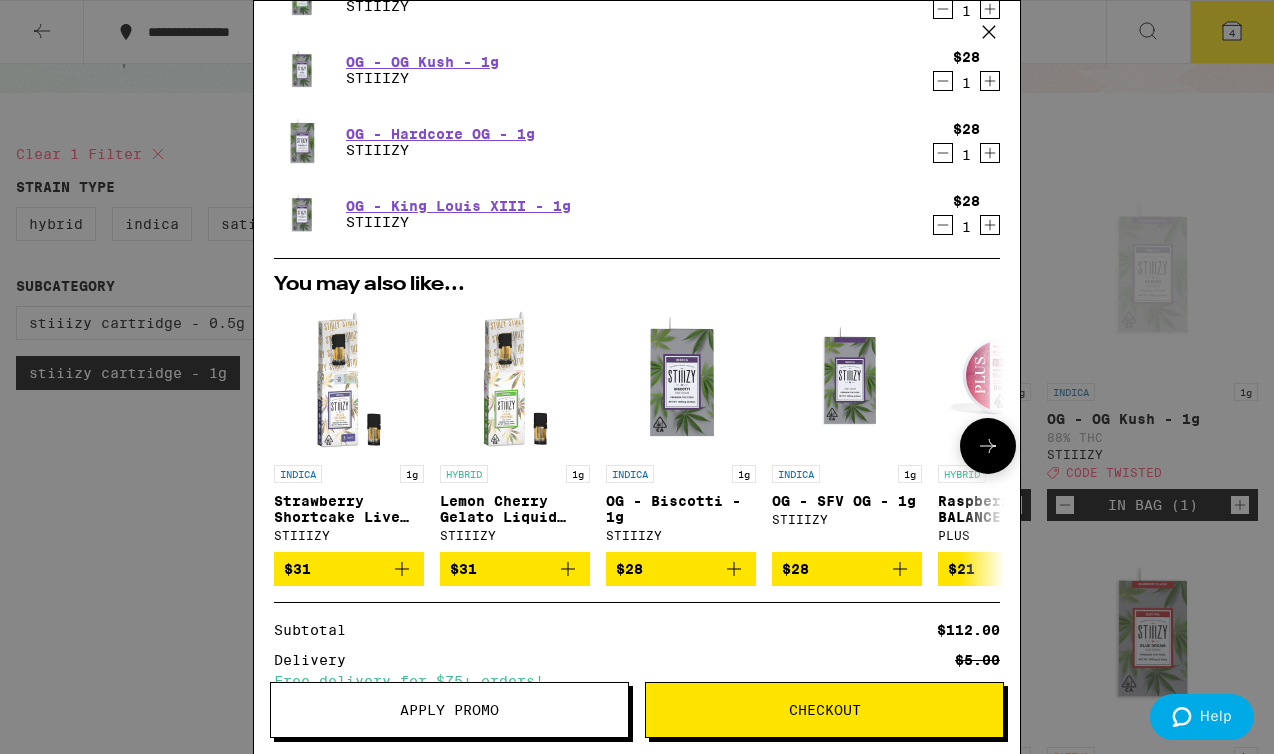 scroll, scrollTop: 0, scrollLeft: 0, axis: both 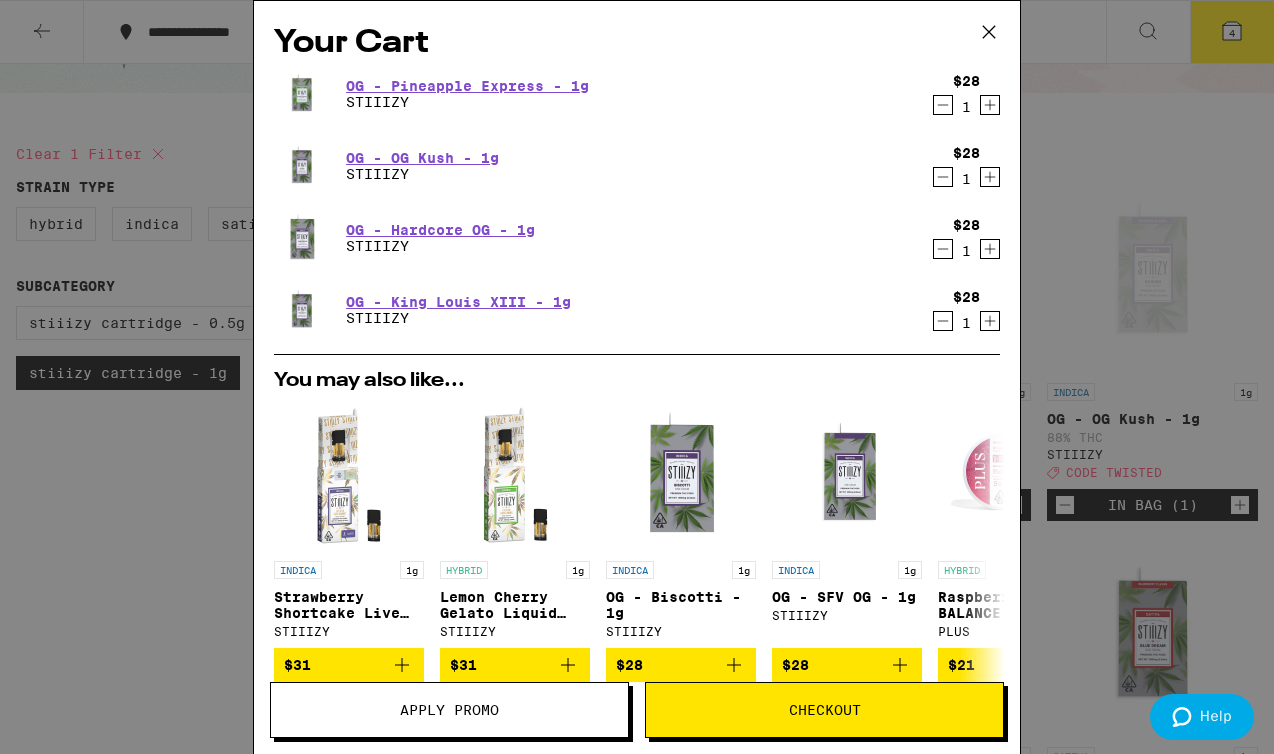 click on "OG - King Louis XIII - 1g STIIIZY" at bounding box center (598, 310) 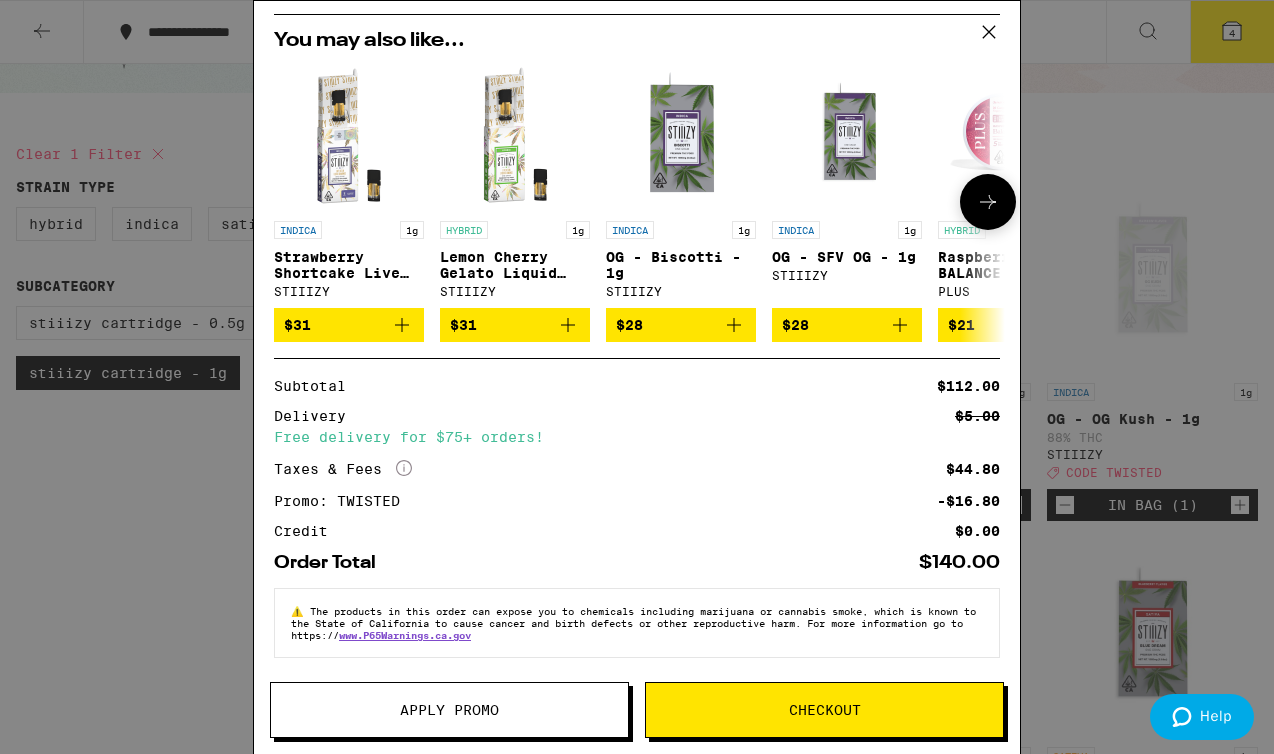 scroll, scrollTop: 352, scrollLeft: 0, axis: vertical 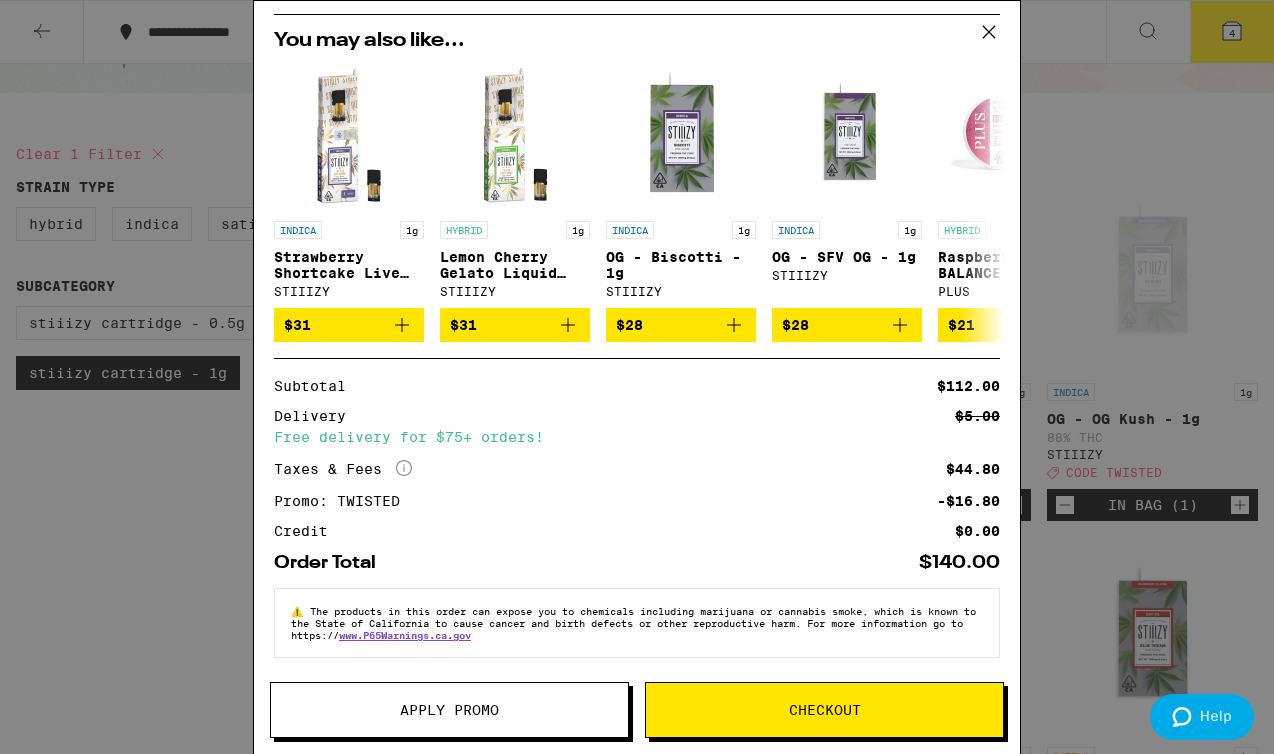 click on "Checkout" at bounding box center [824, 710] 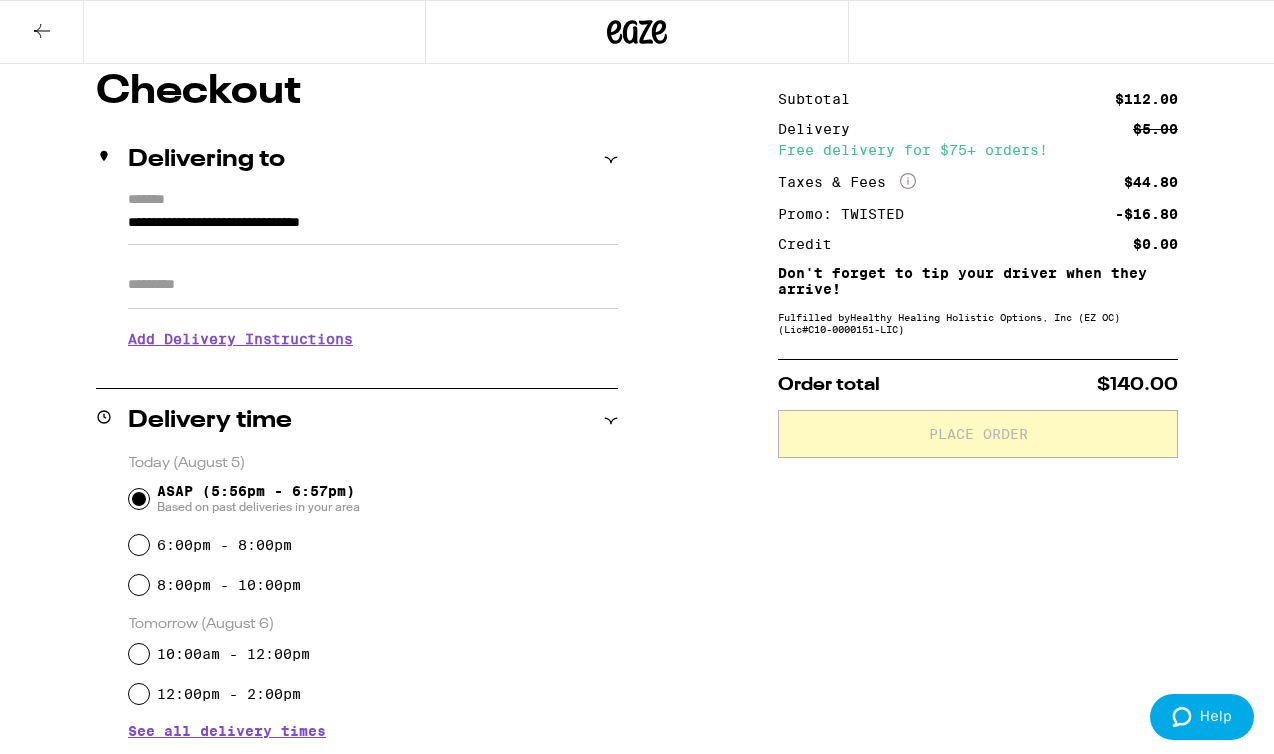 scroll, scrollTop: 187, scrollLeft: 0, axis: vertical 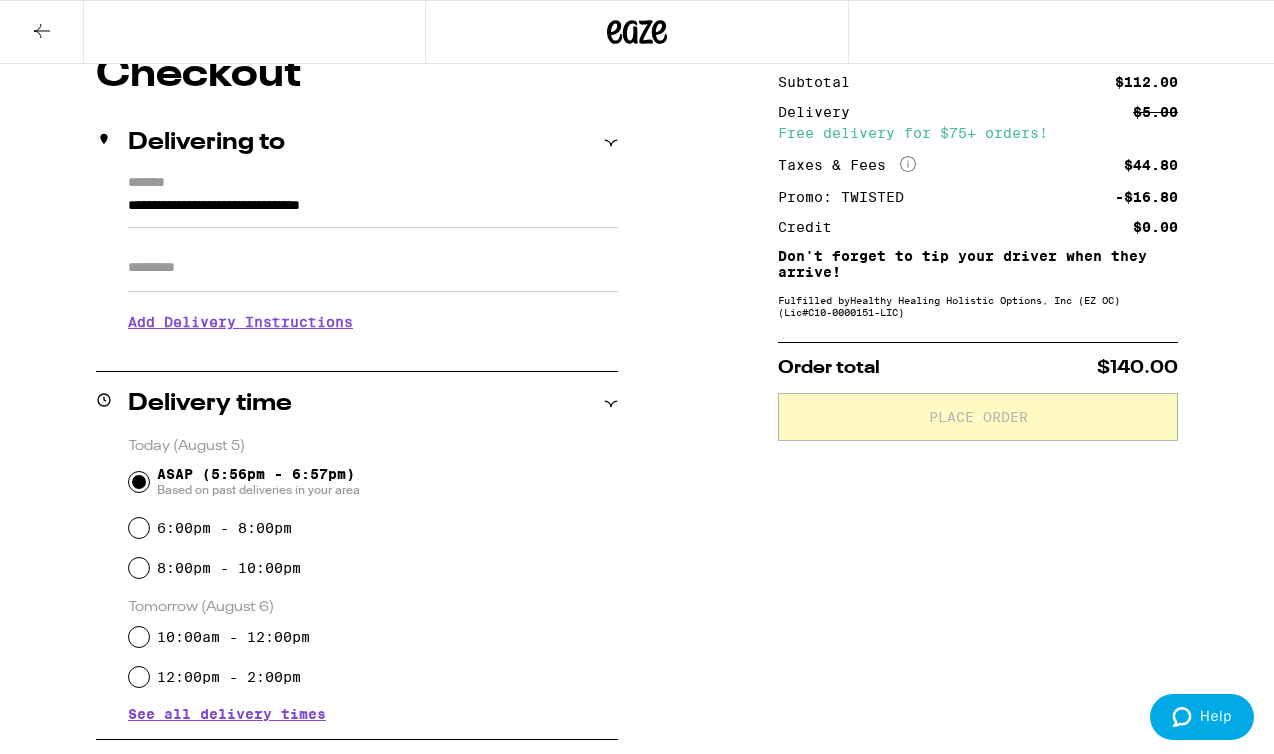click on "Add Delivery Instructions" at bounding box center (373, 322) 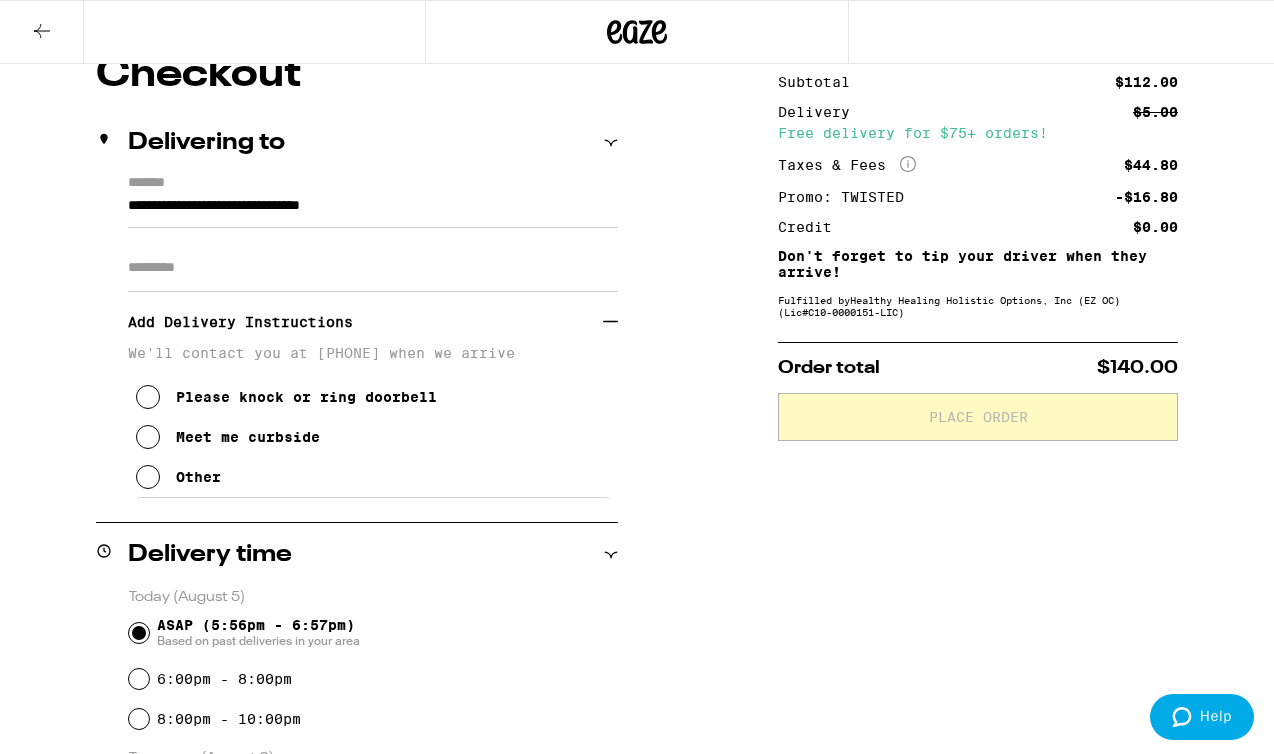 click at bounding box center [148, 477] 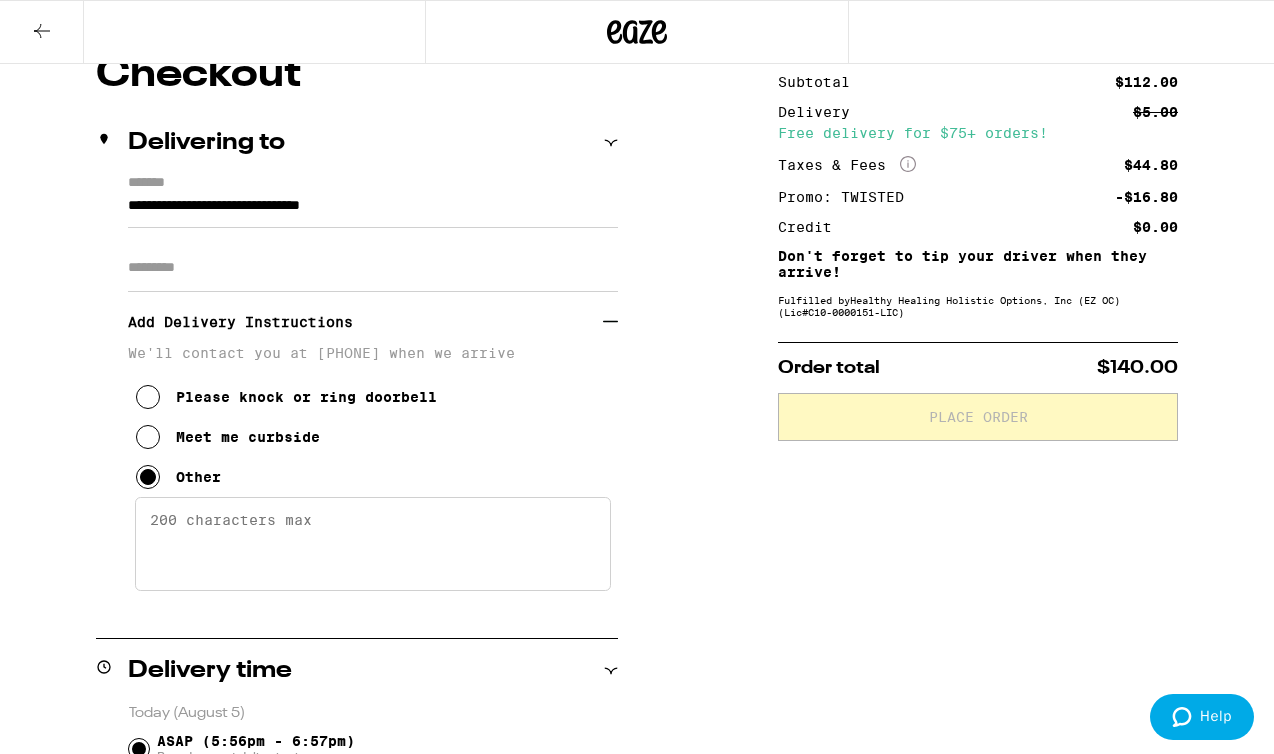 click on "Enter any other delivery instructions you want driver to know" at bounding box center (373, 544) 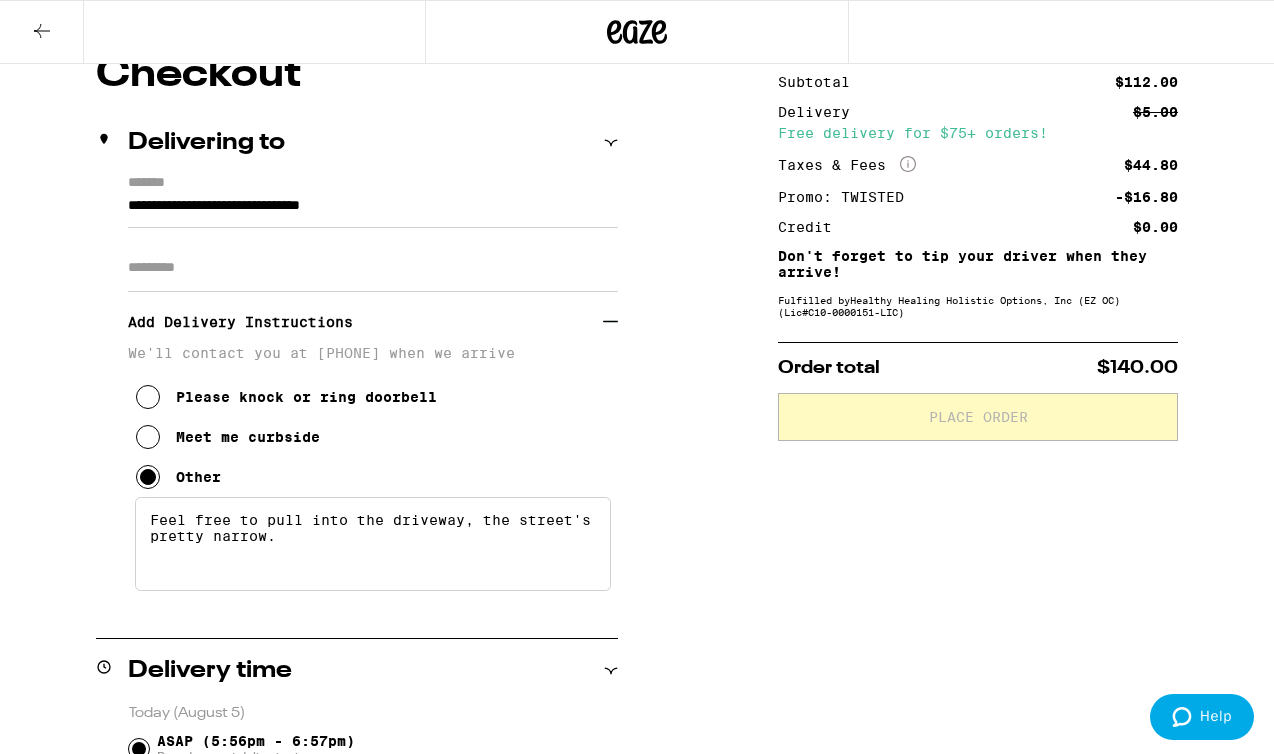 click on "Feel free to pull into the driveway, the street's pretty narrow." at bounding box center [373, 544] 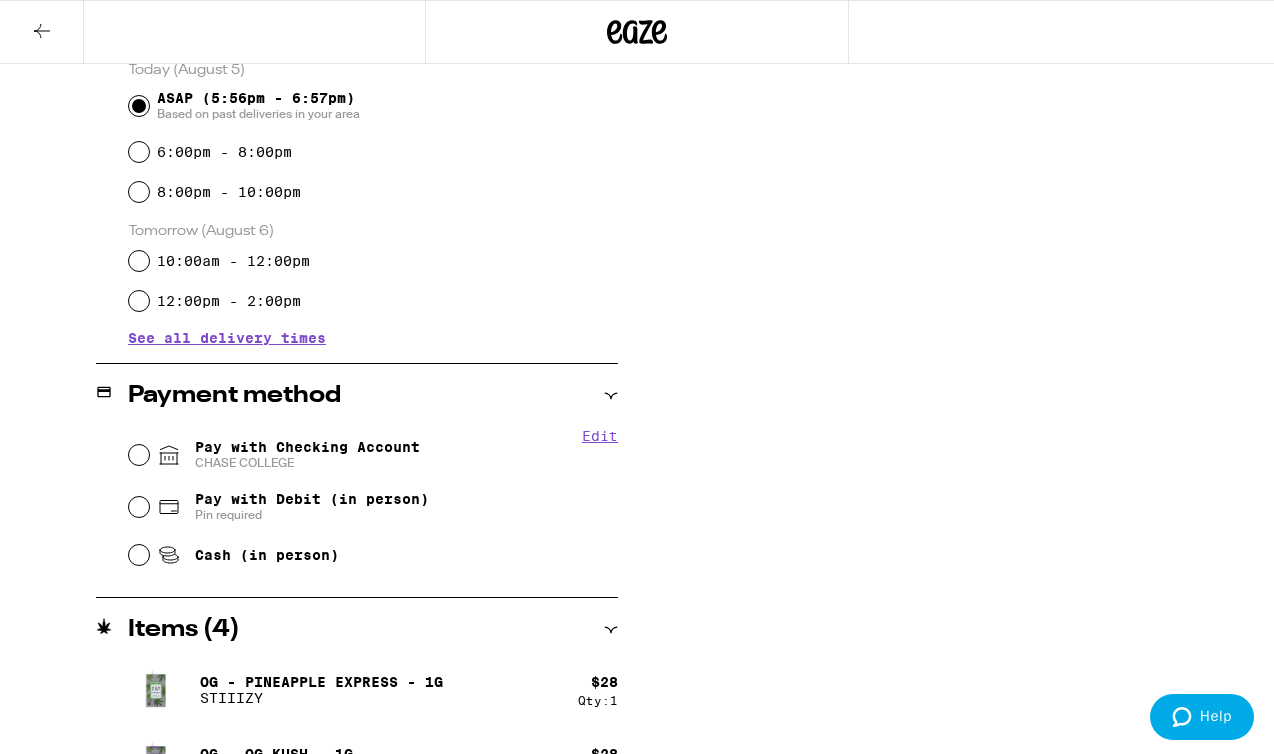 scroll, scrollTop: 836, scrollLeft: 0, axis: vertical 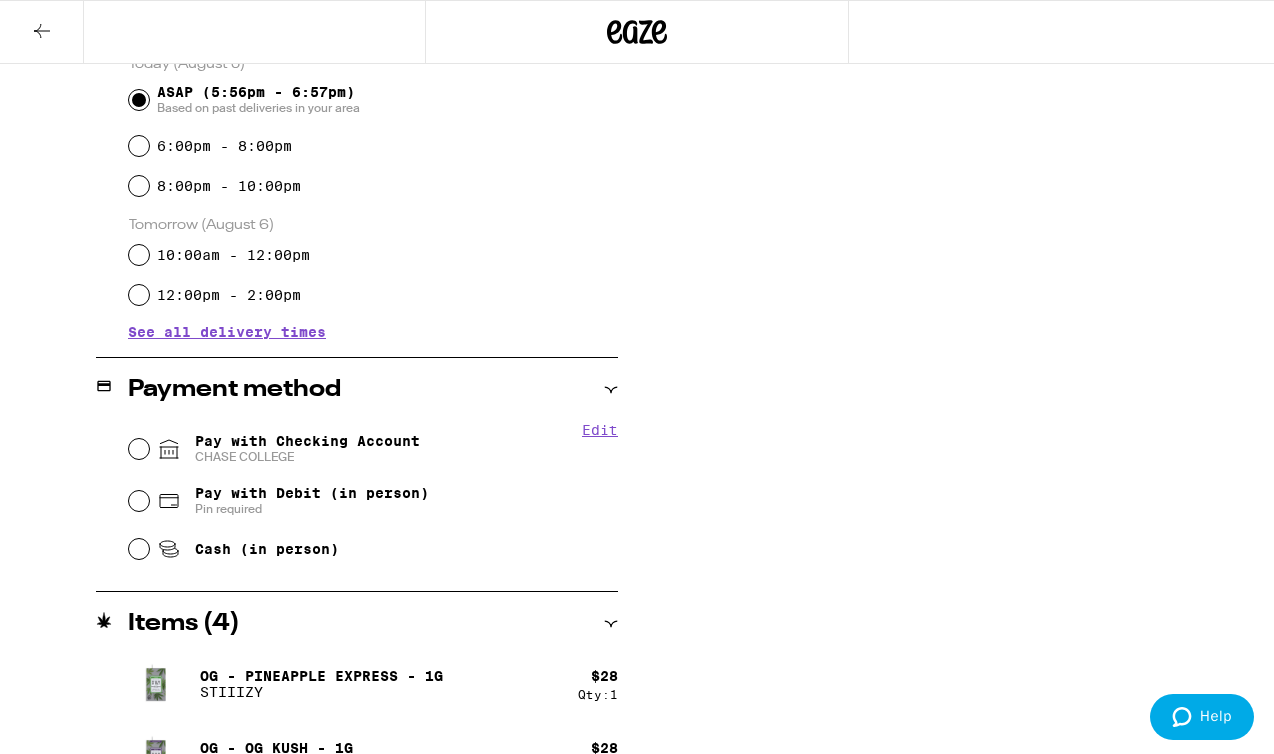 type on "Feel free to pull into the driveway, the street's pretty narrow." 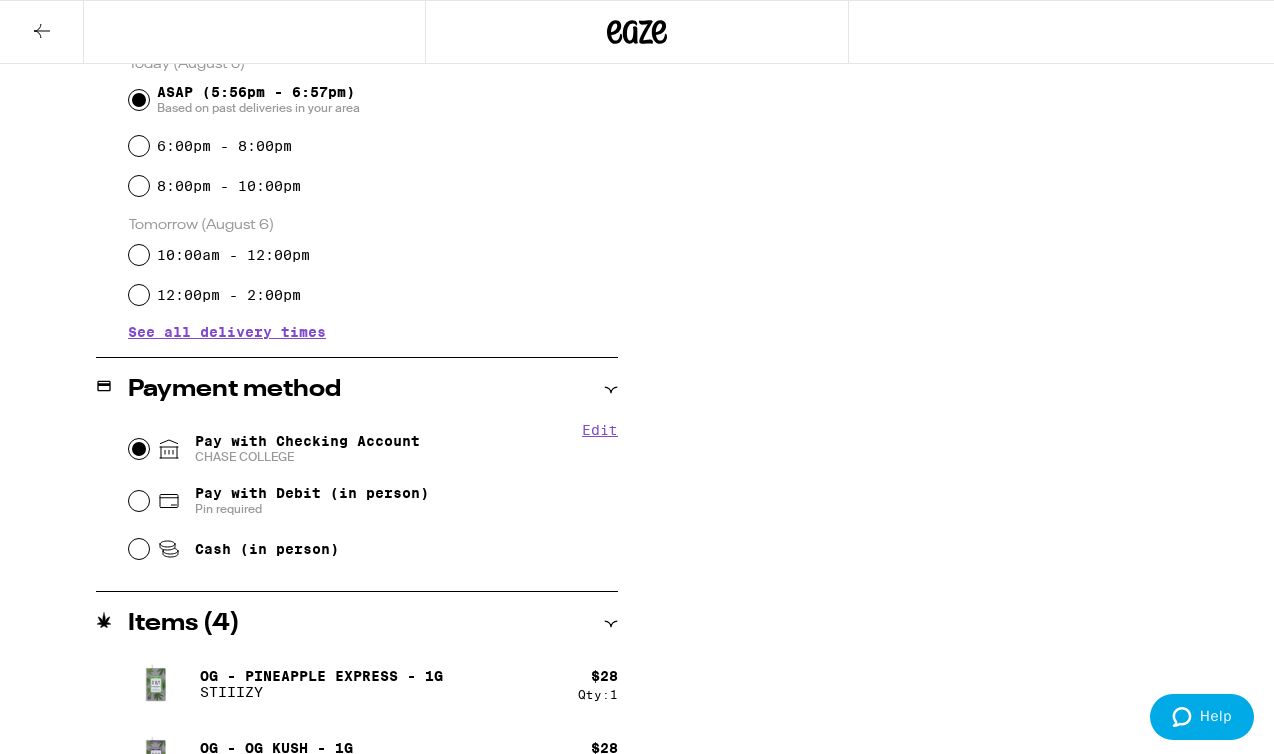 click on "Pay with Checking Account CHASE COLLEGE" at bounding box center (139, 449) 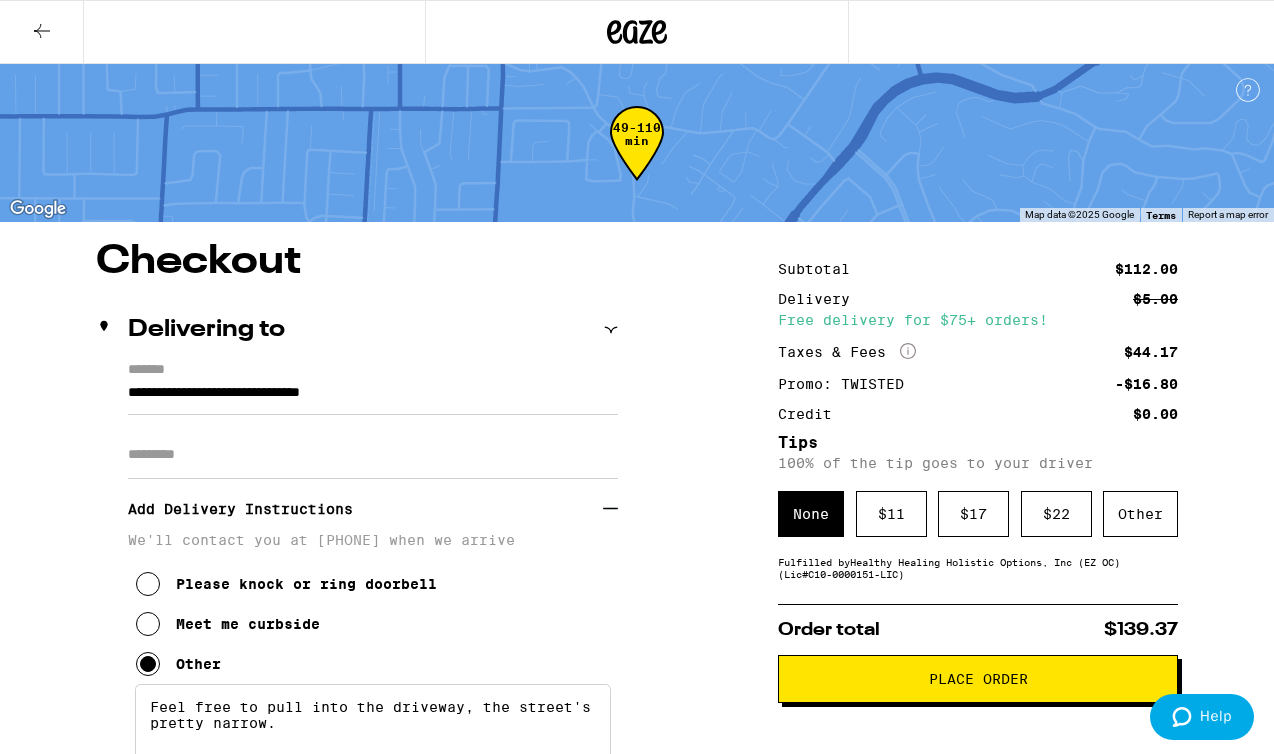 scroll, scrollTop: 108, scrollLeft: 0, axis: vertical 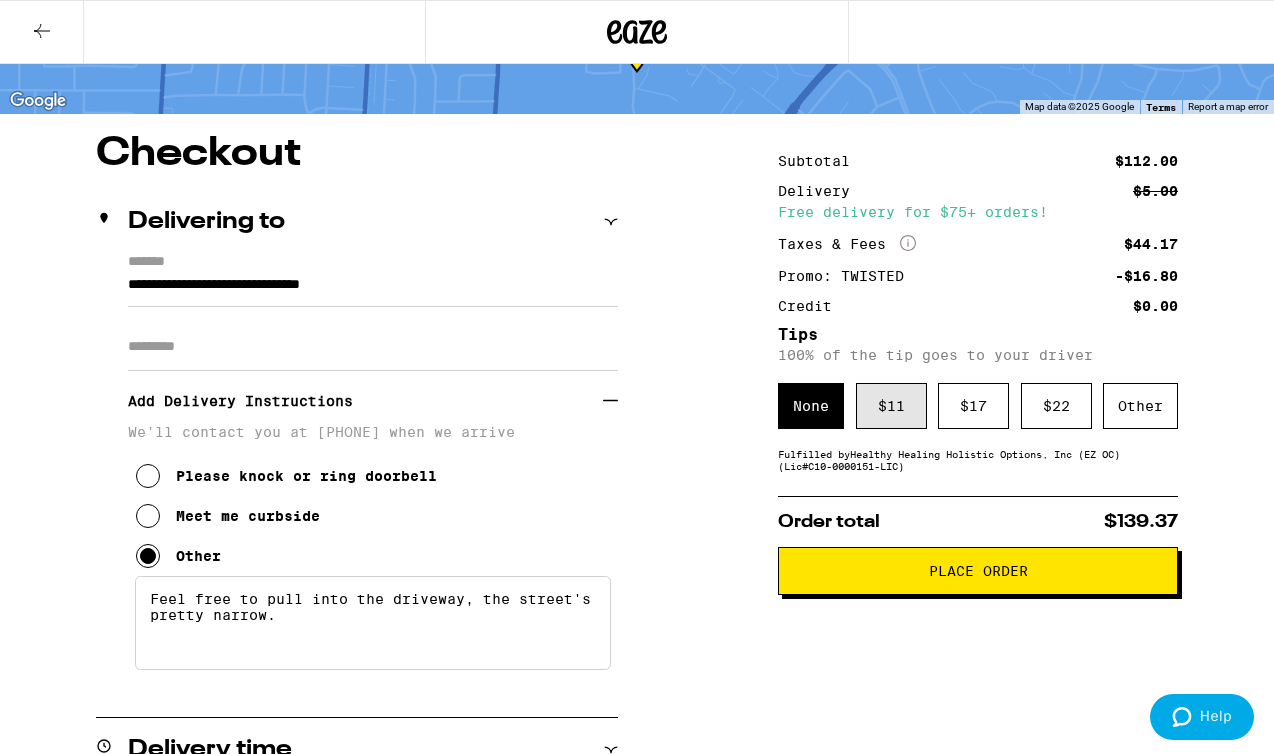 click on "$ 11" at bounding box center (891, 406) 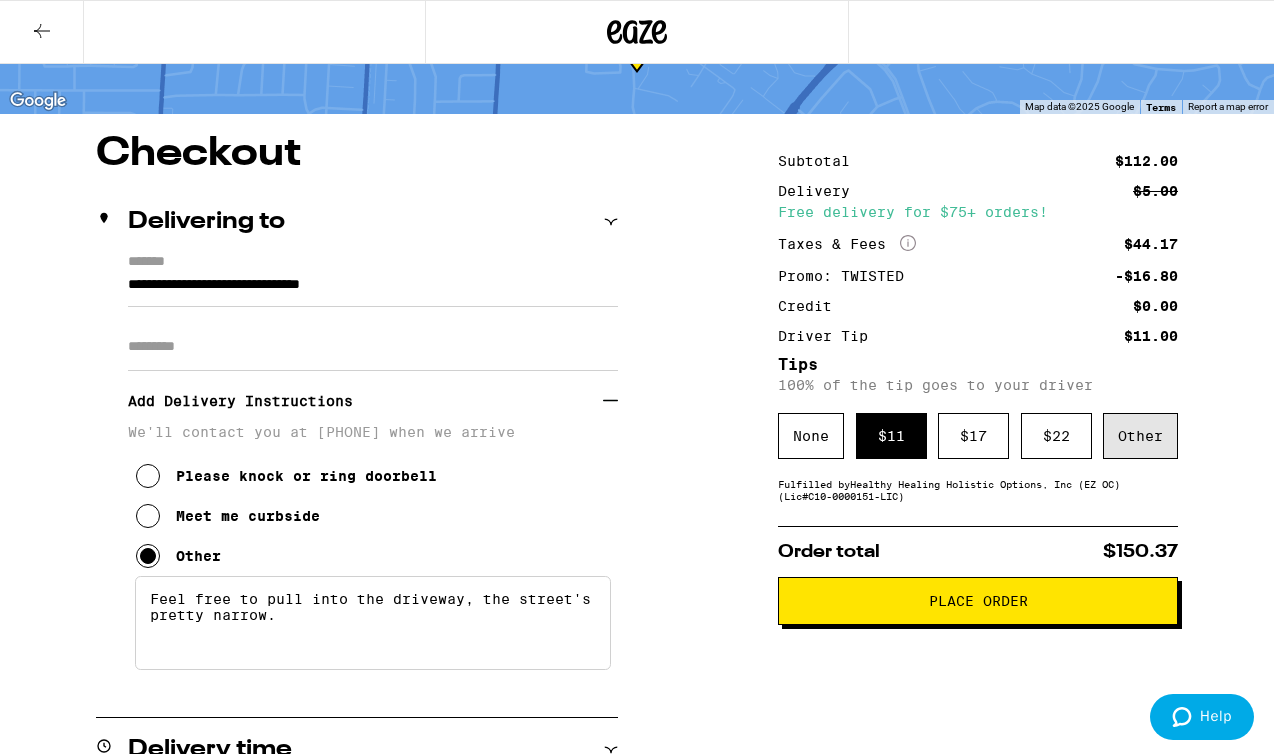 click on "Other" at bounding box center (1140, 436) 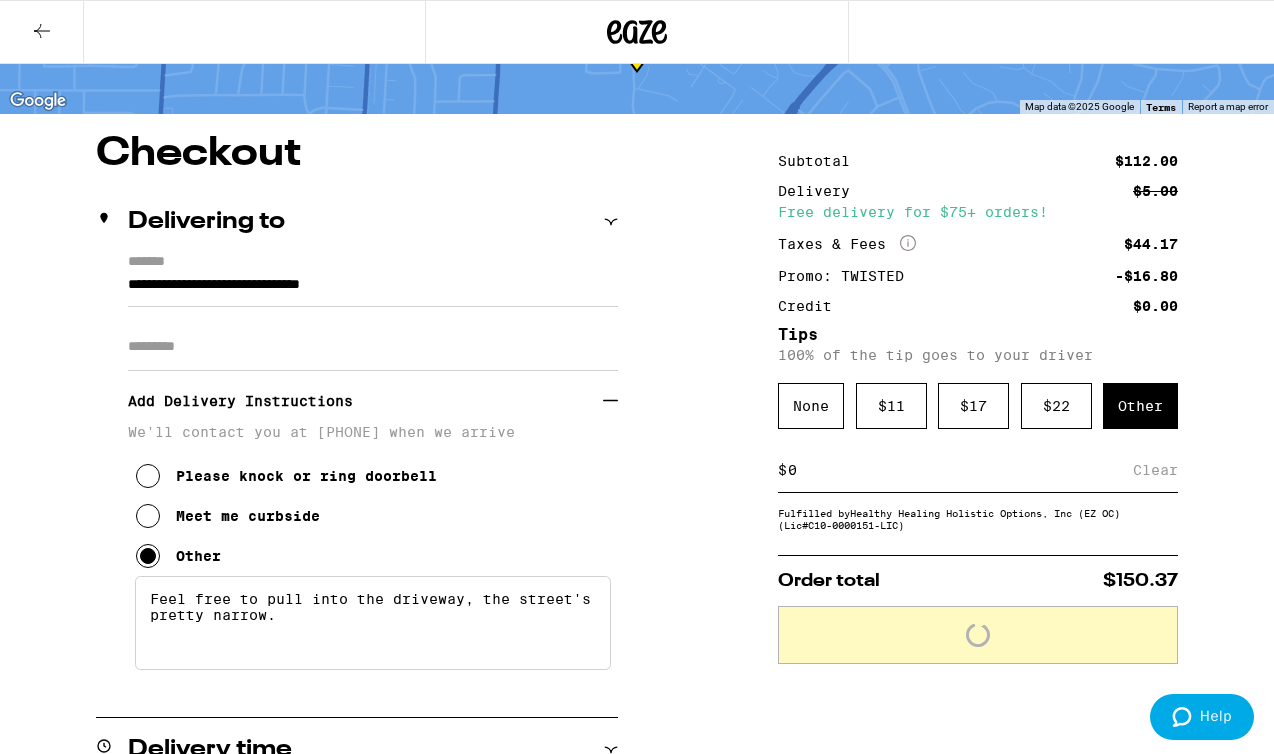 click at bounding box center (960, 470) 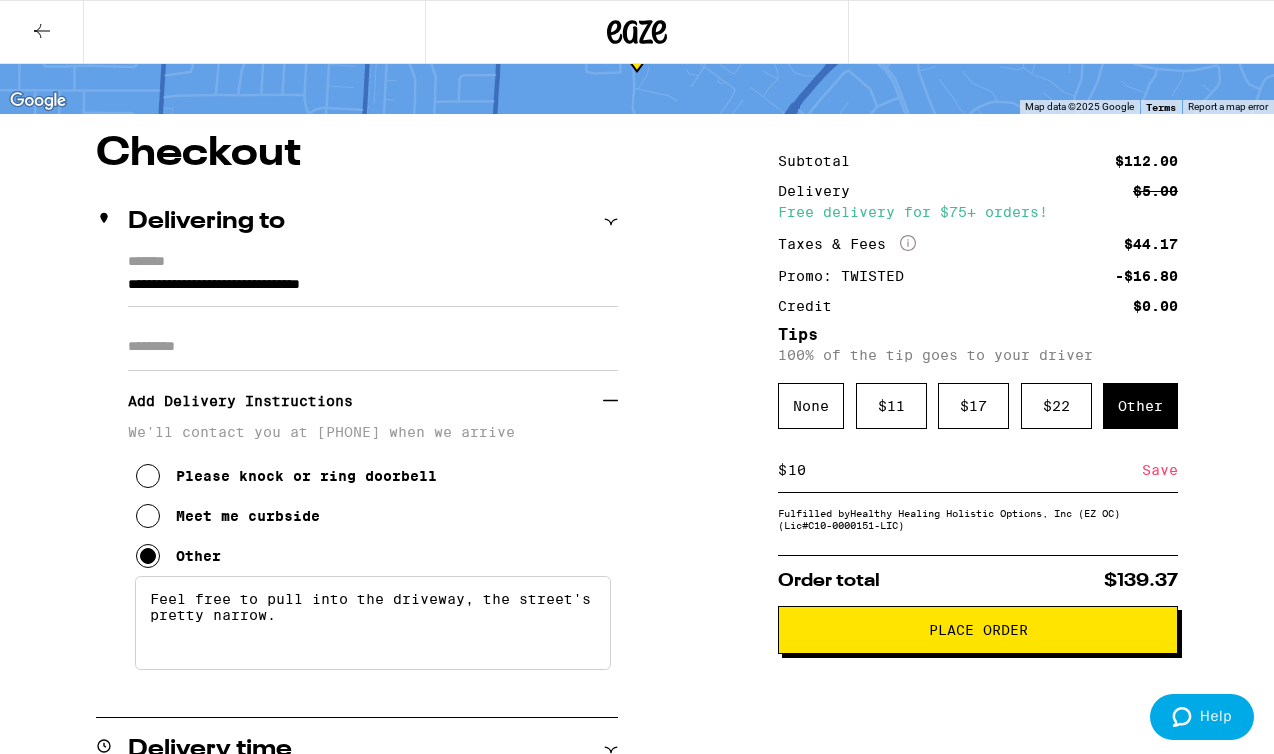 type on "10" 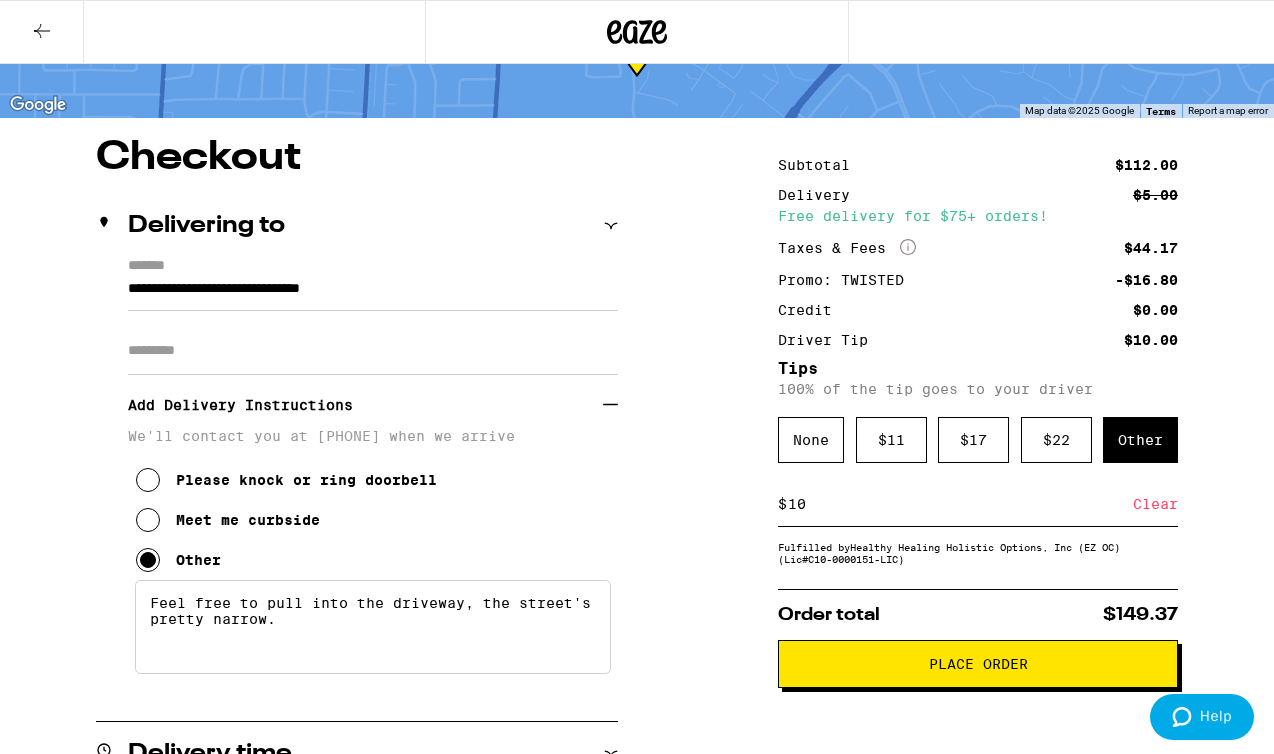 scroll, scrollTop: 130, scrollLeft: 0, axis: vertical 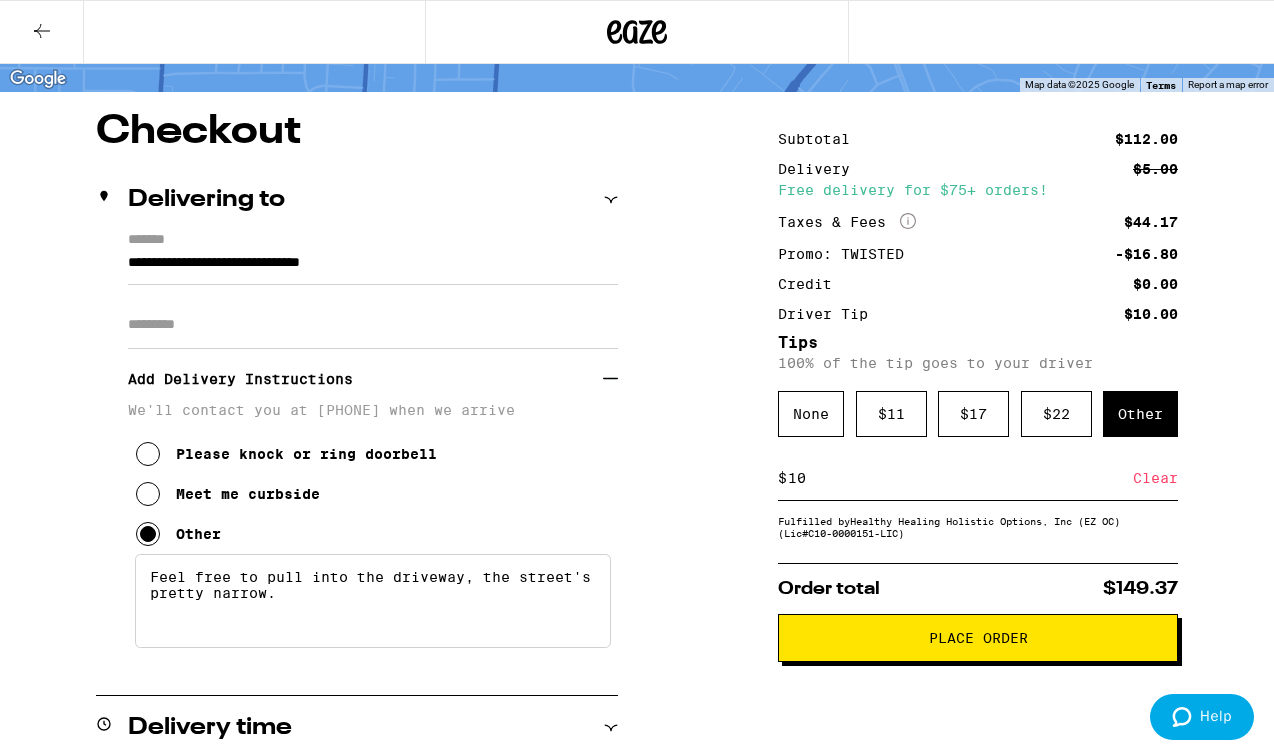 click on "Place Order" at bounding box center [978, 638] 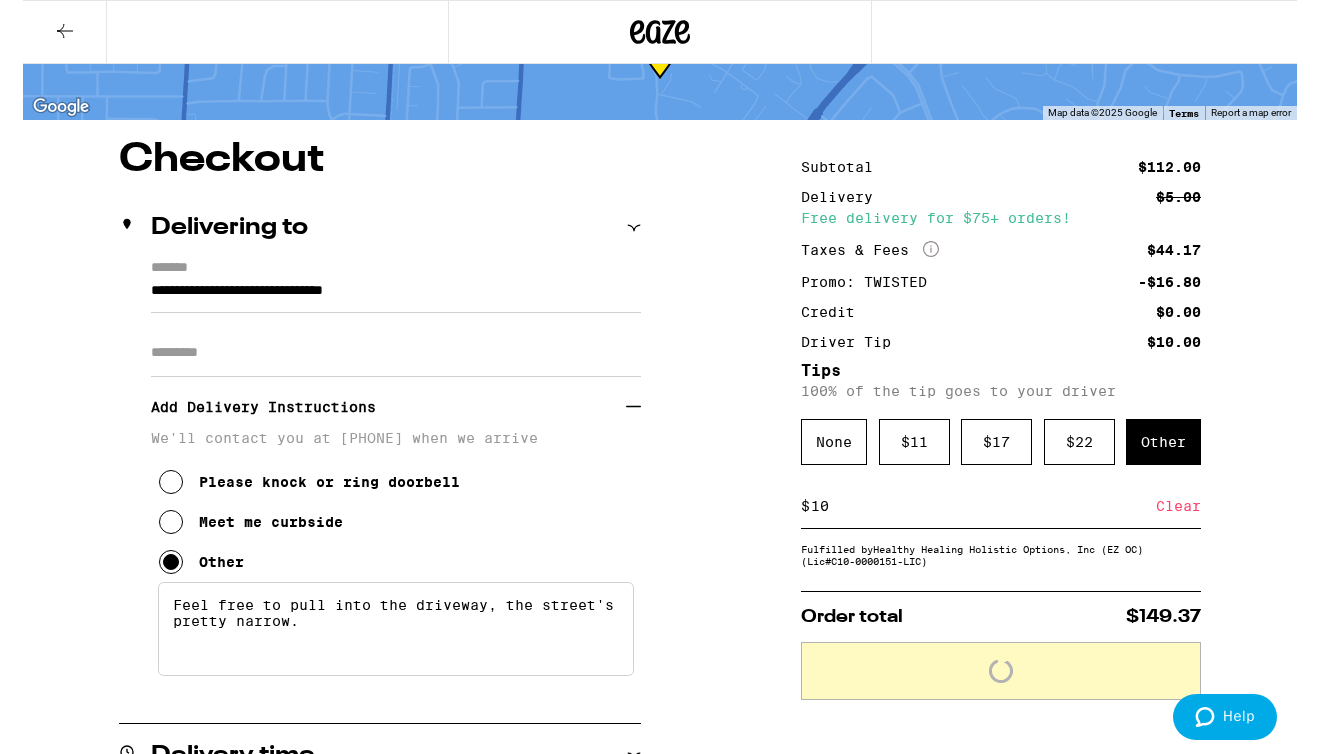 scroll, scrollTop: 0, scrollLeft: 0, axis: both 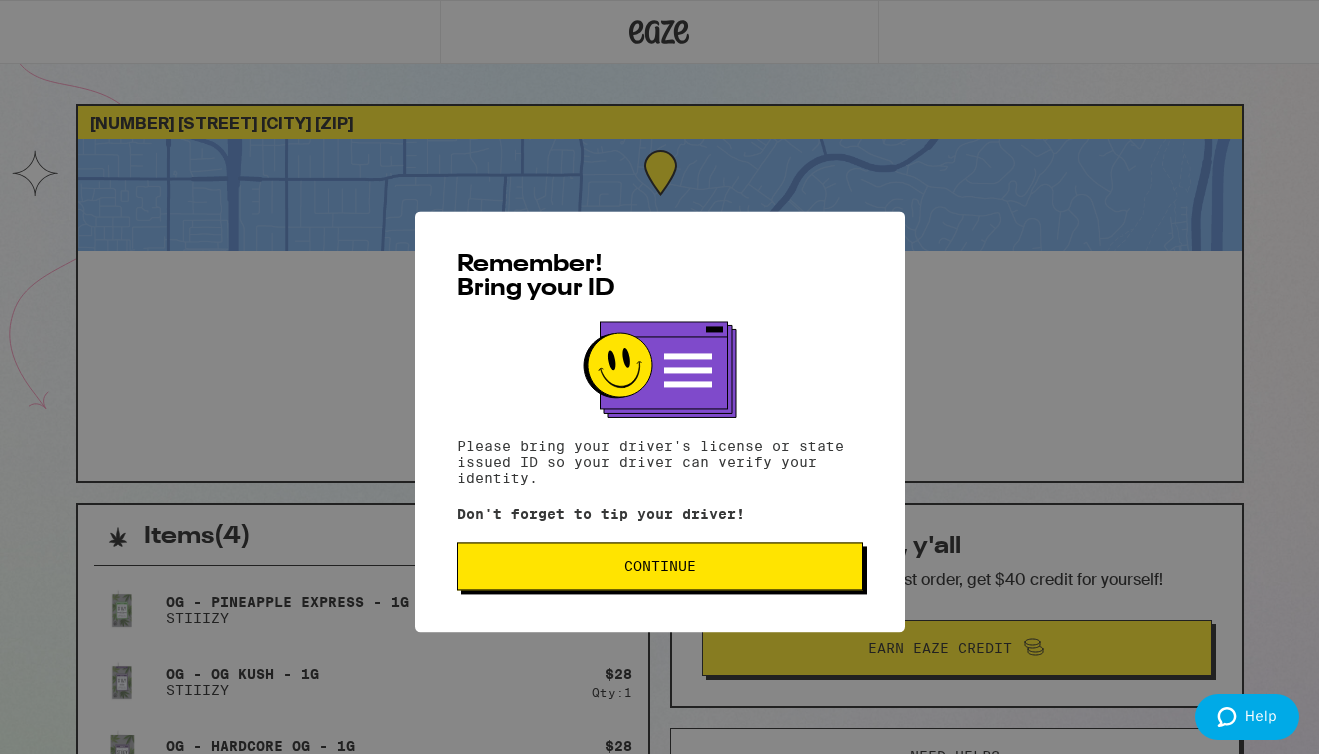 click on "Continue" at bounding box center [660, 522] 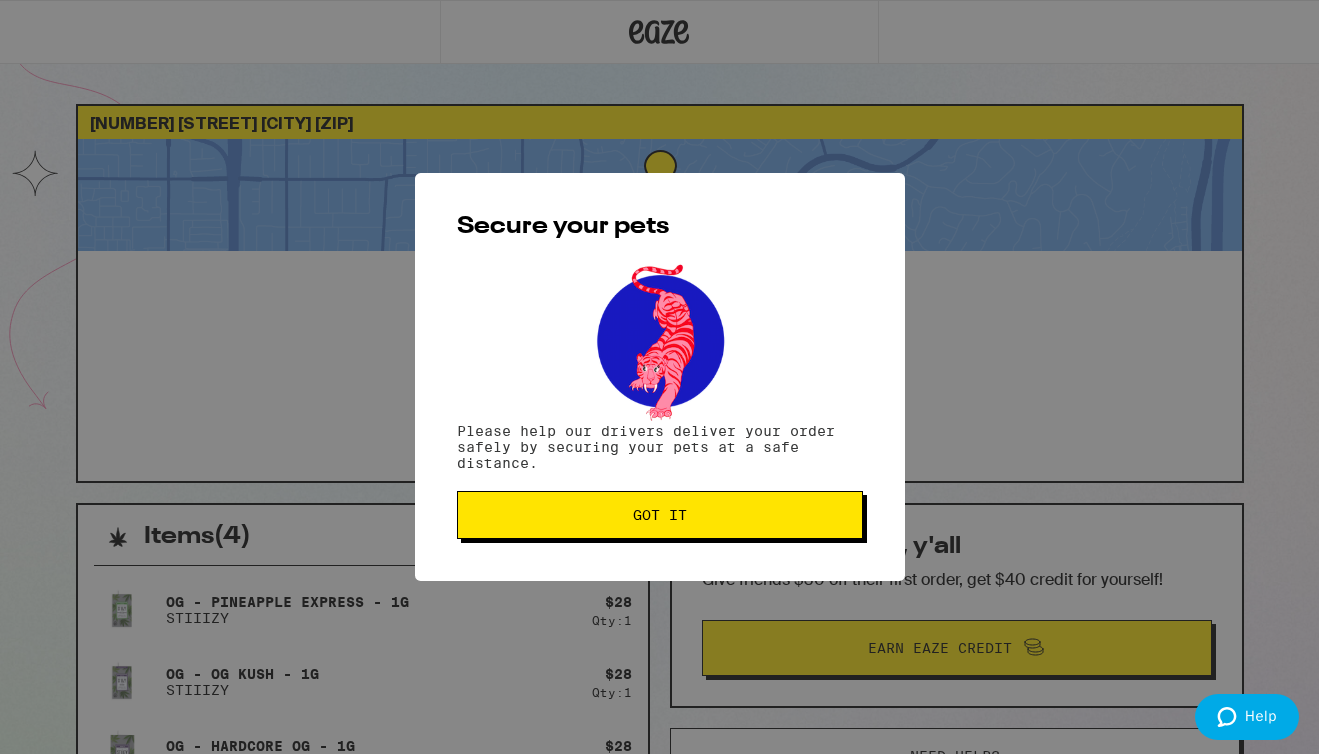 click on "Got it" at bounding box center [660, 515] 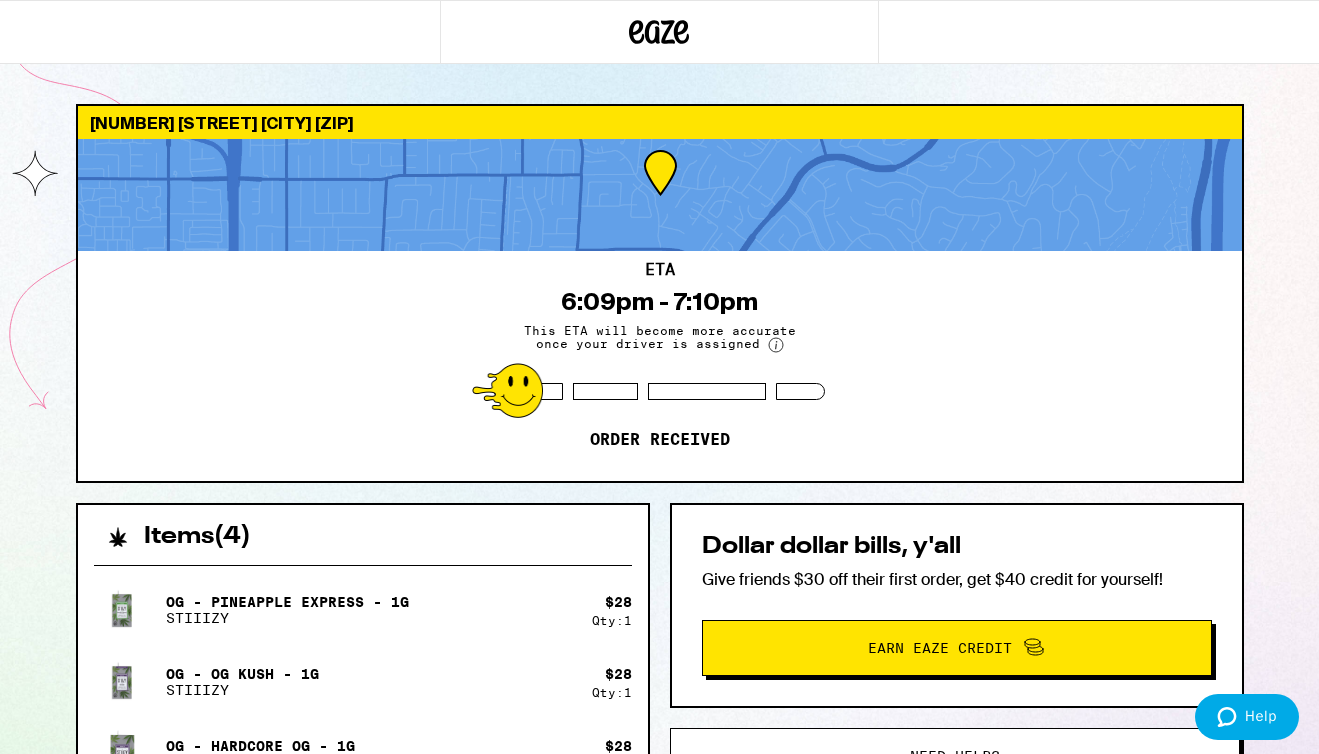 scroll, scrollTop: 0, scrollLeft: 0, axis: both 